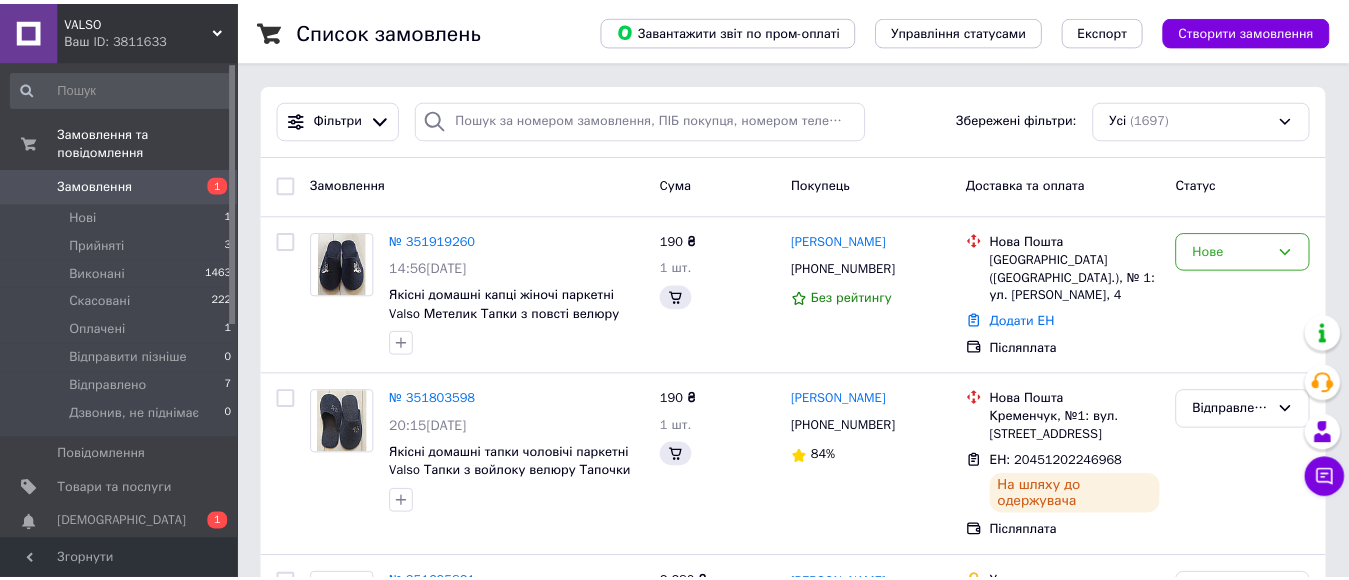 scroll, scrollTop: 0, scrollLeft: 0, axis: both 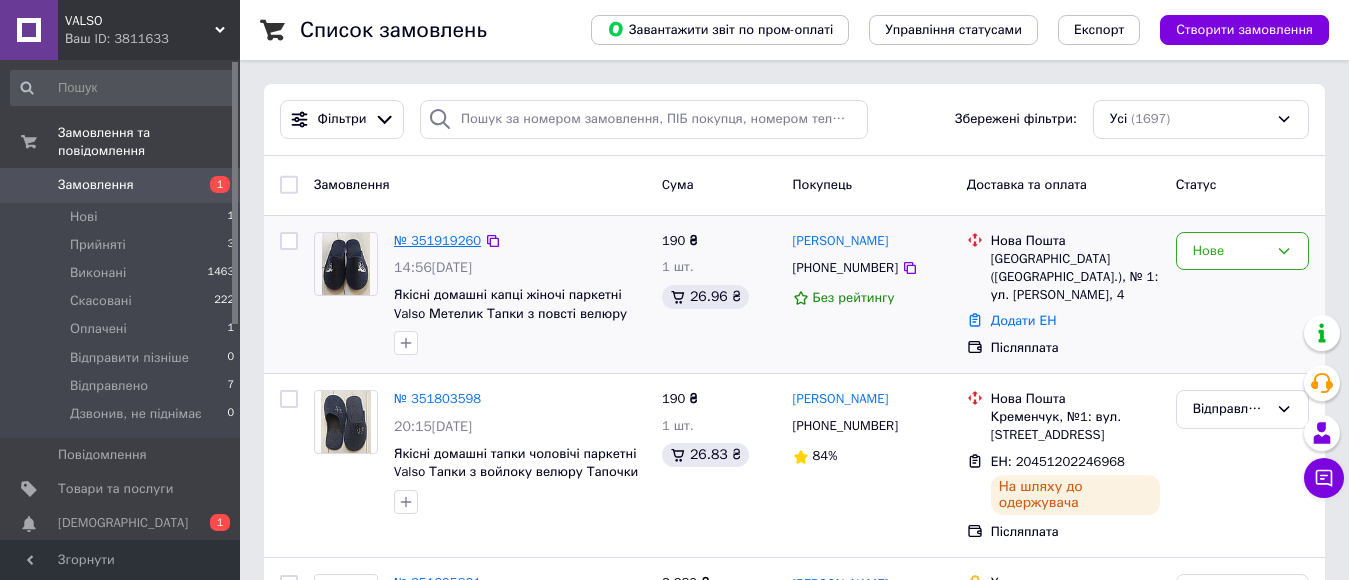 click on "№ 351919260" at bounding box center (437, 240) 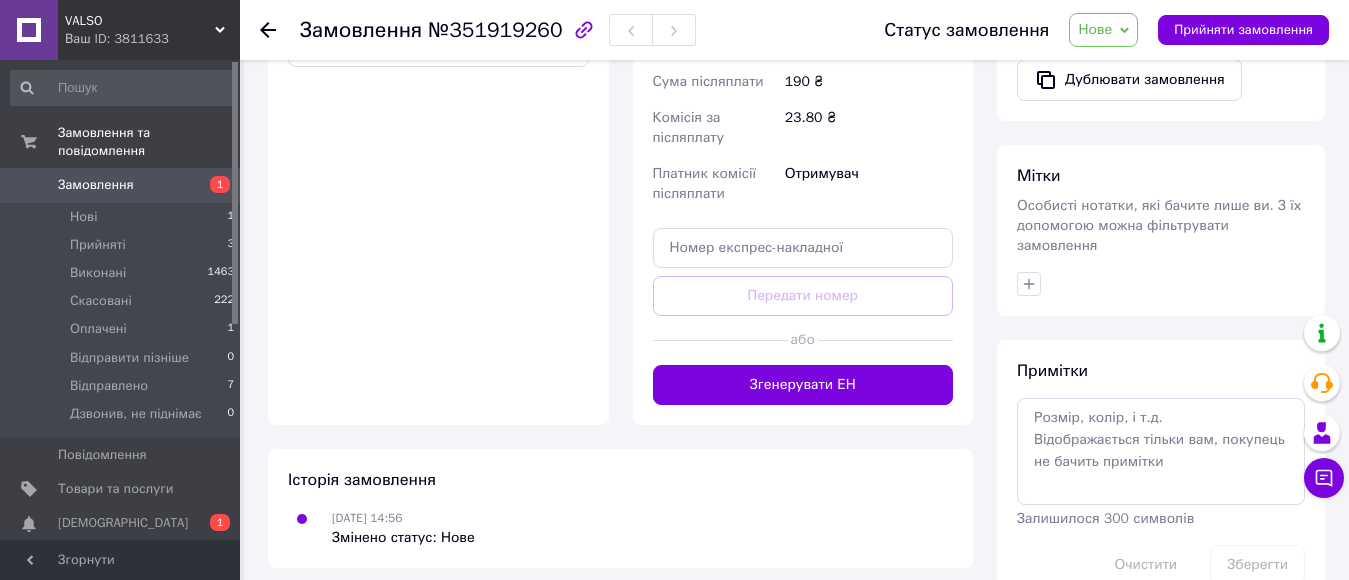 scroll, scrollTop: 863, scrollLeft: 0, axis: vertical 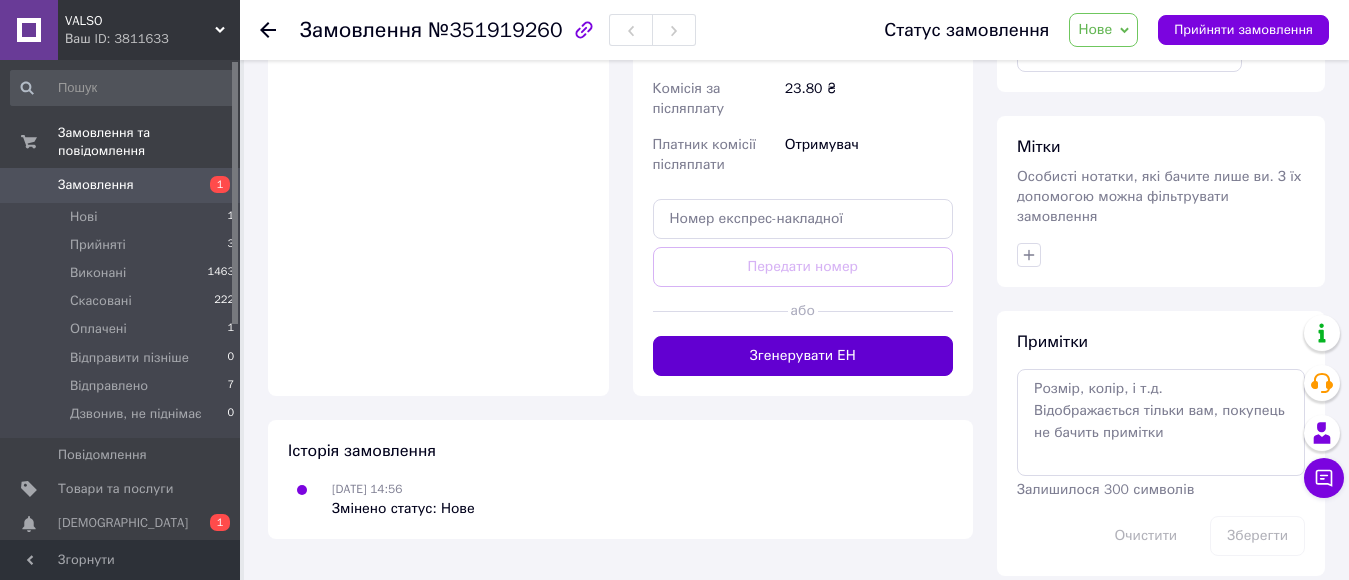click on "Згенерувати ЕН" at bounding box center (803, 356) 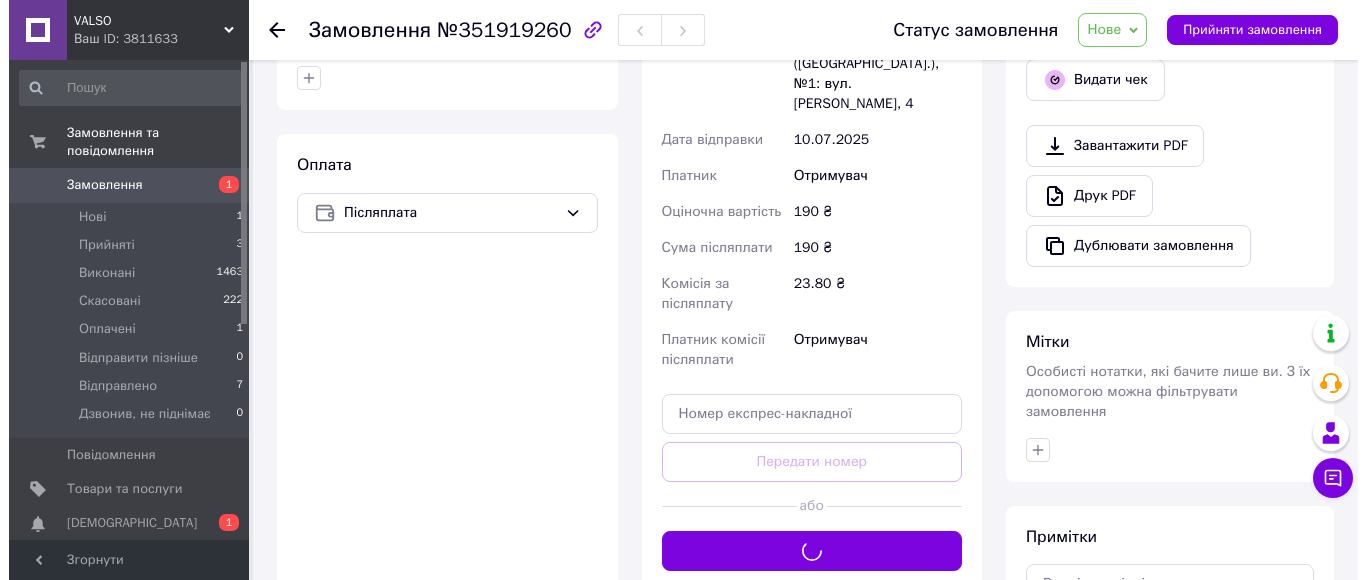 scroll, scrollTop: 663, scrollLeft: 0, axis: vertical 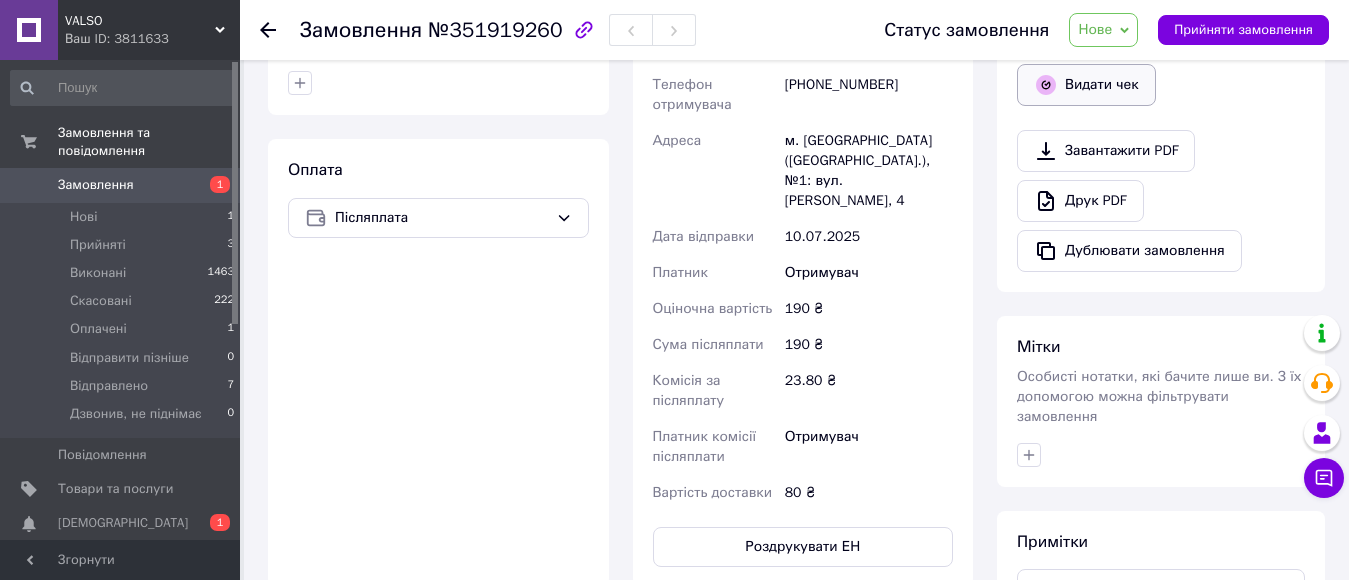 click on "Видати чек" at bounding box center (1086, 85) 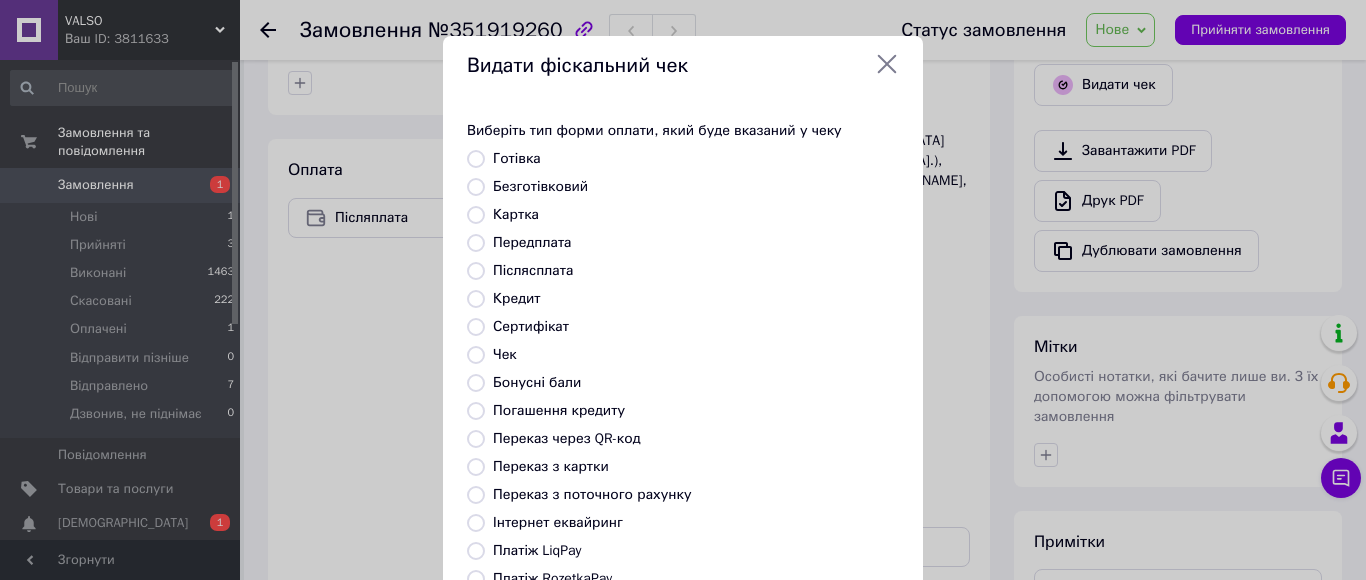 click on "Безготівковий" at bounding box center [540, 186] 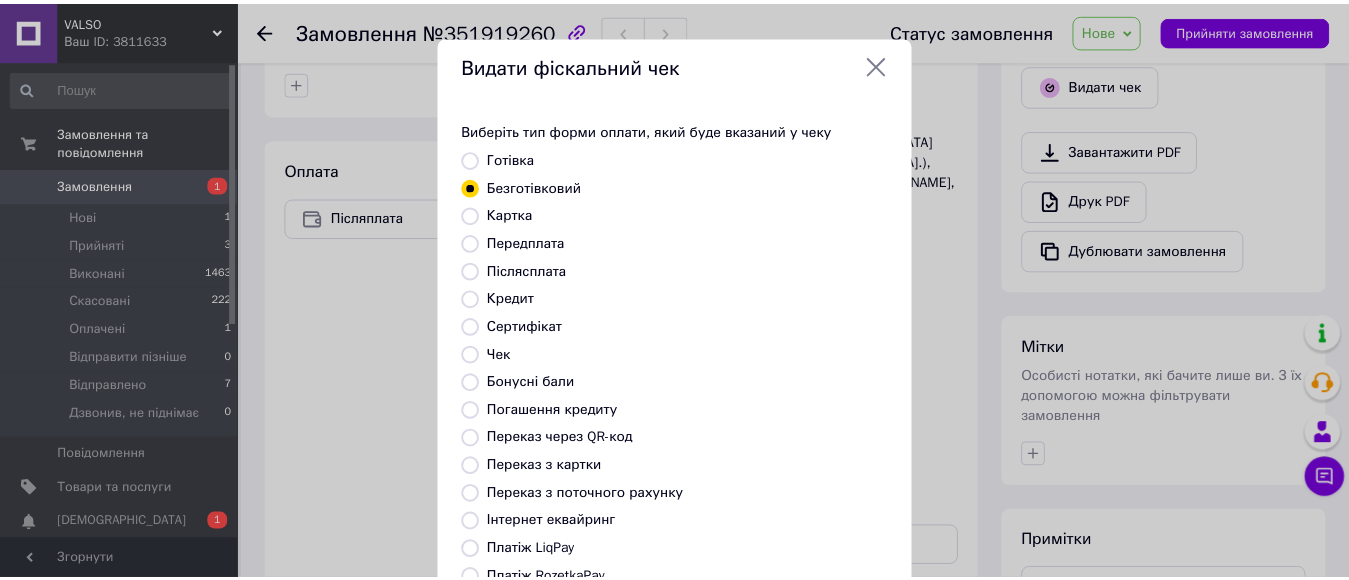 scroll, scrollTop: 279, scrollLeft: 0, axis: vertical 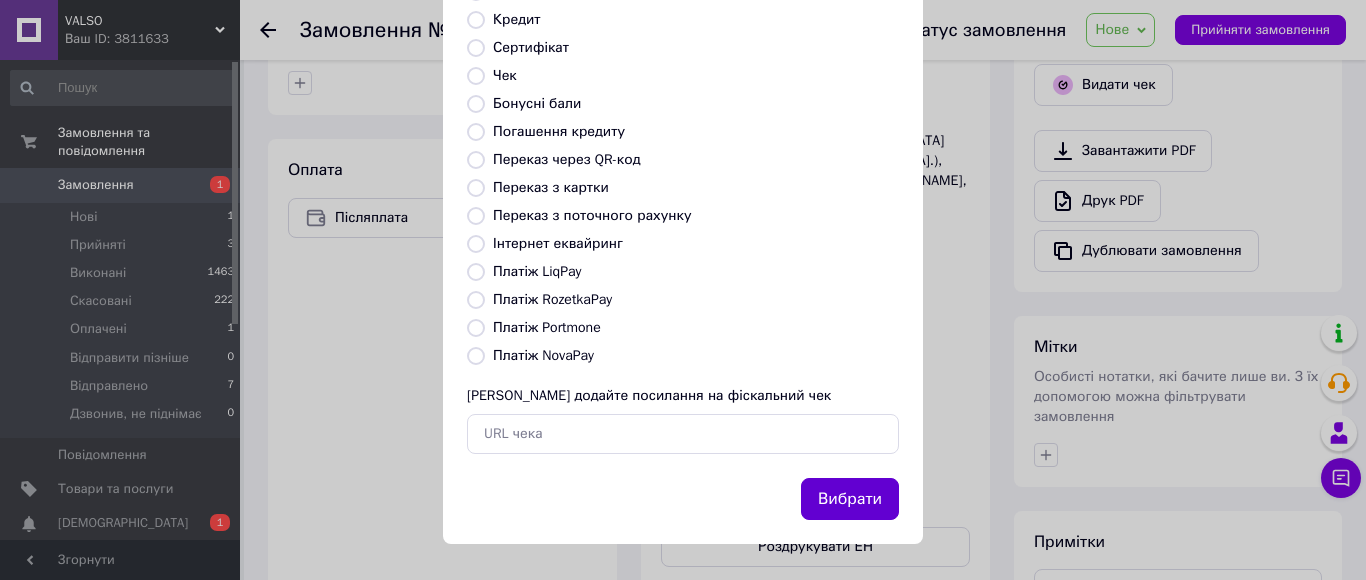 click on "Вибрати" at bounding box center [850, 499] 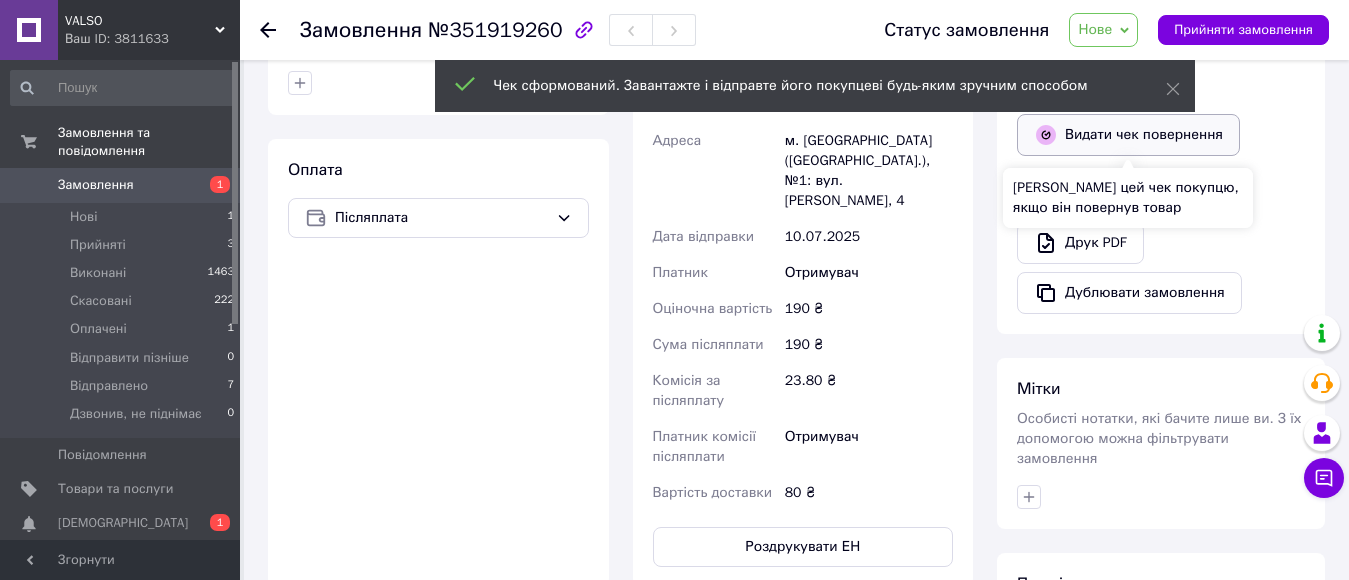 click on "Видати чек повернення" at bounding box center (1128, 135) 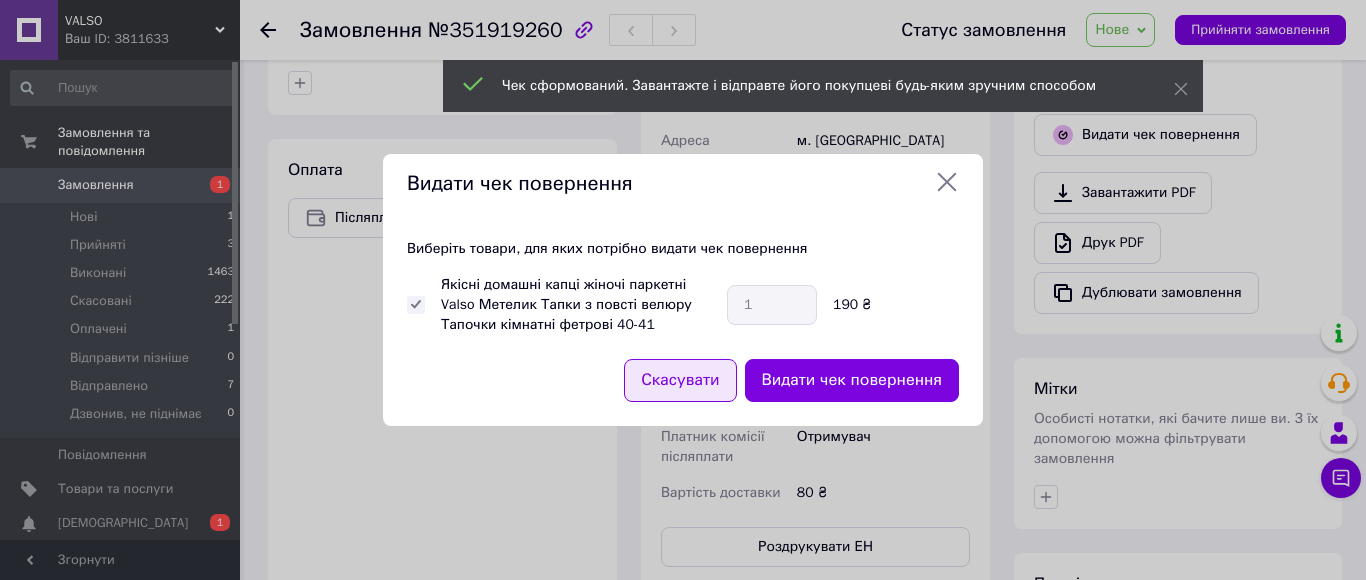 click on "Скасувати" at bounding box center [680, 380] 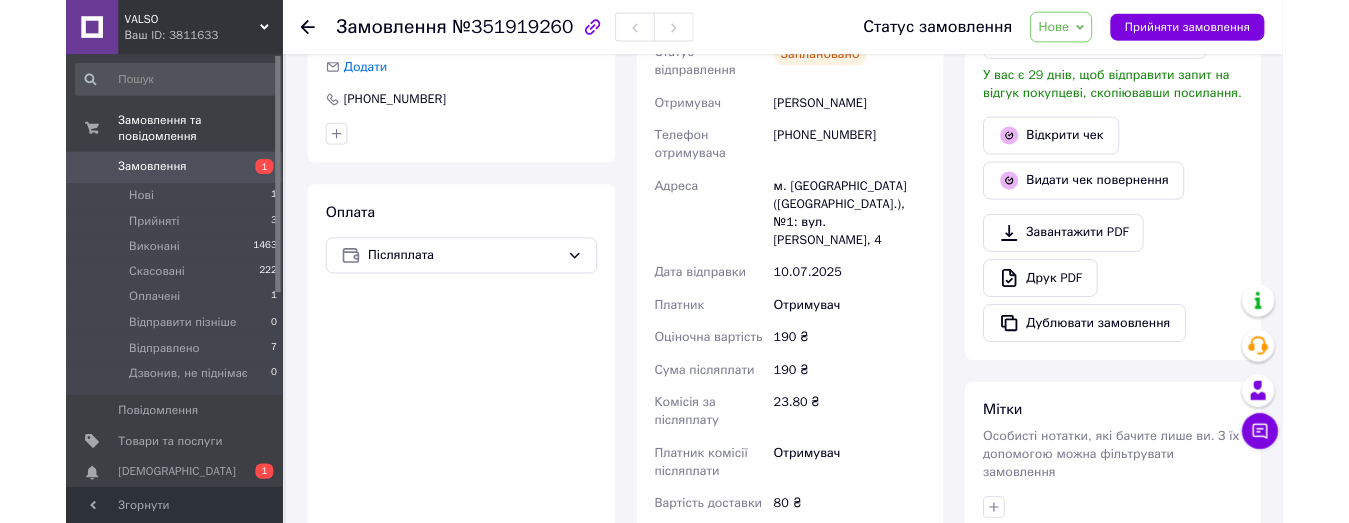 scroll, scrollTop: 563, scrollLeft: 0, axis: vertical 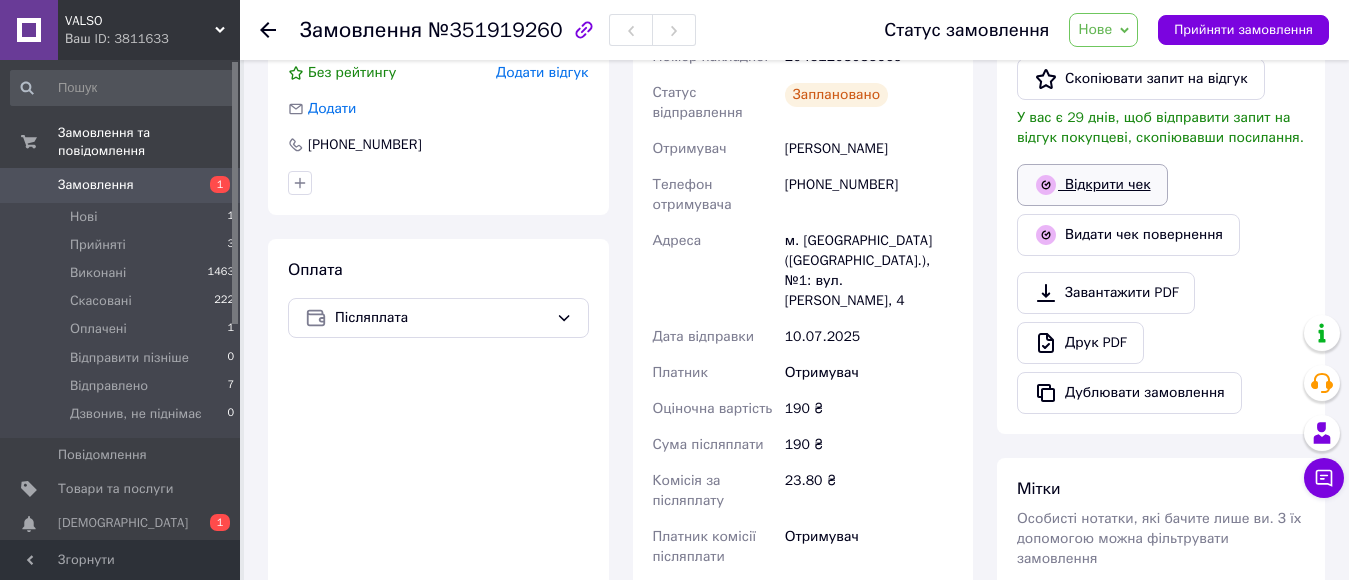 click 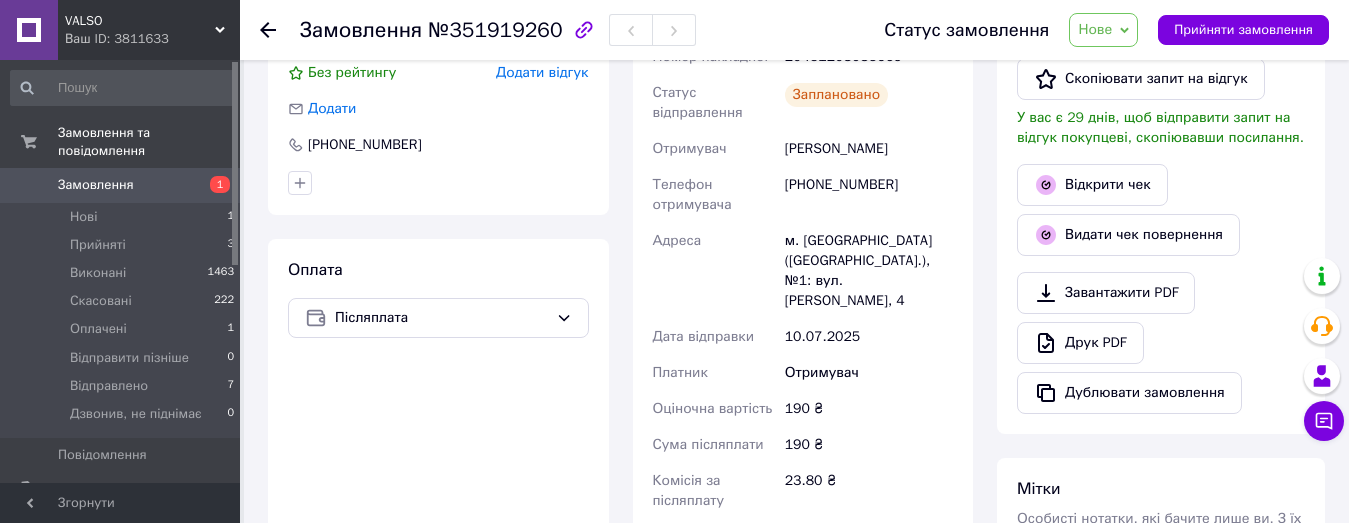 click on "Нове" at bounding box center [1103, 30] 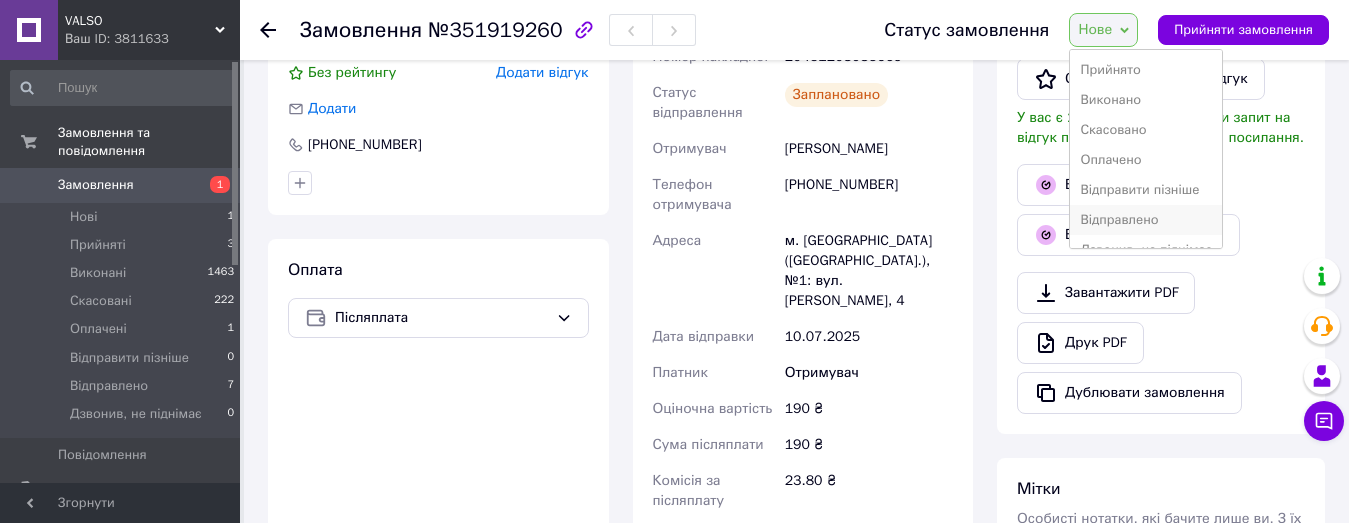 click on "Відправлено" at bounding box center [1146, 220] 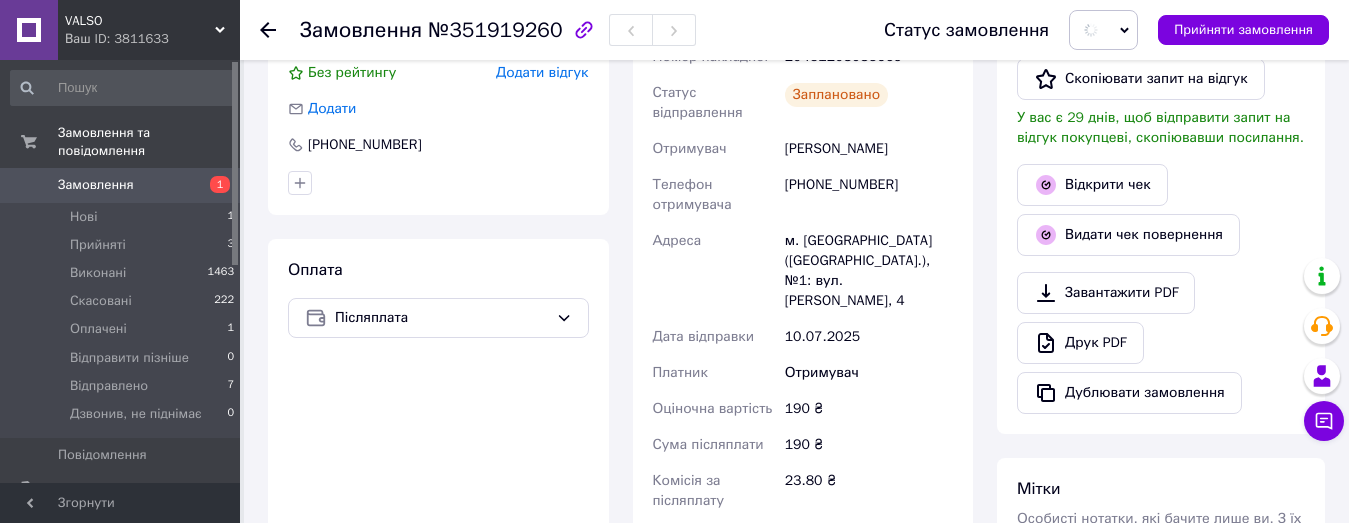 click on "[PHONE_NUMBER]" at bounding box center (869, 195) 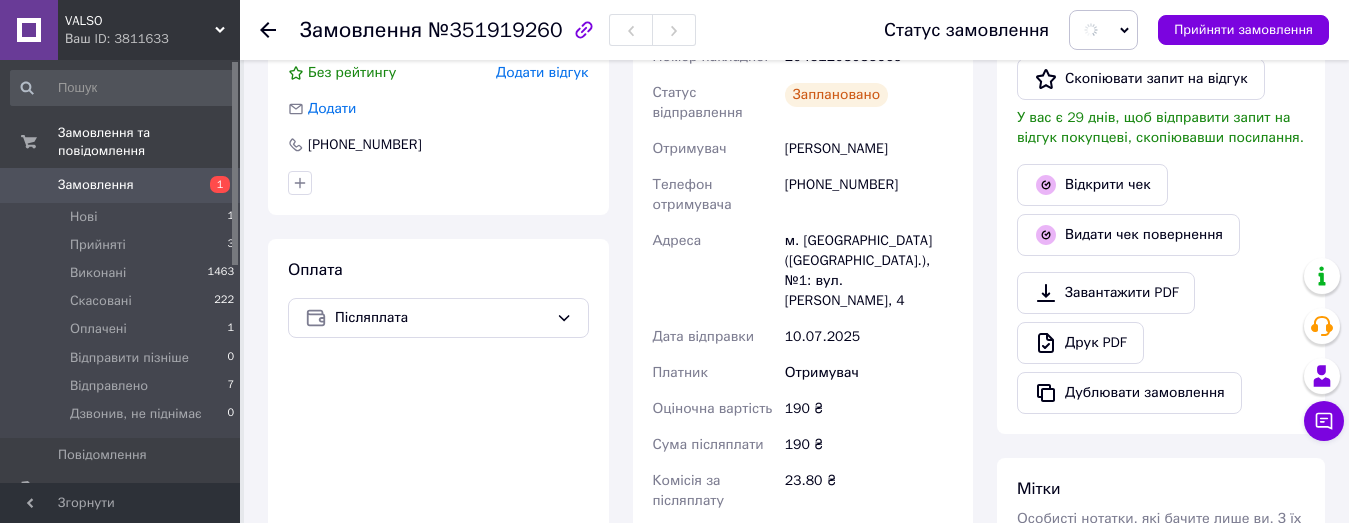 click on "[PHONE_NUMBER]" at bounding box center [869, 195] 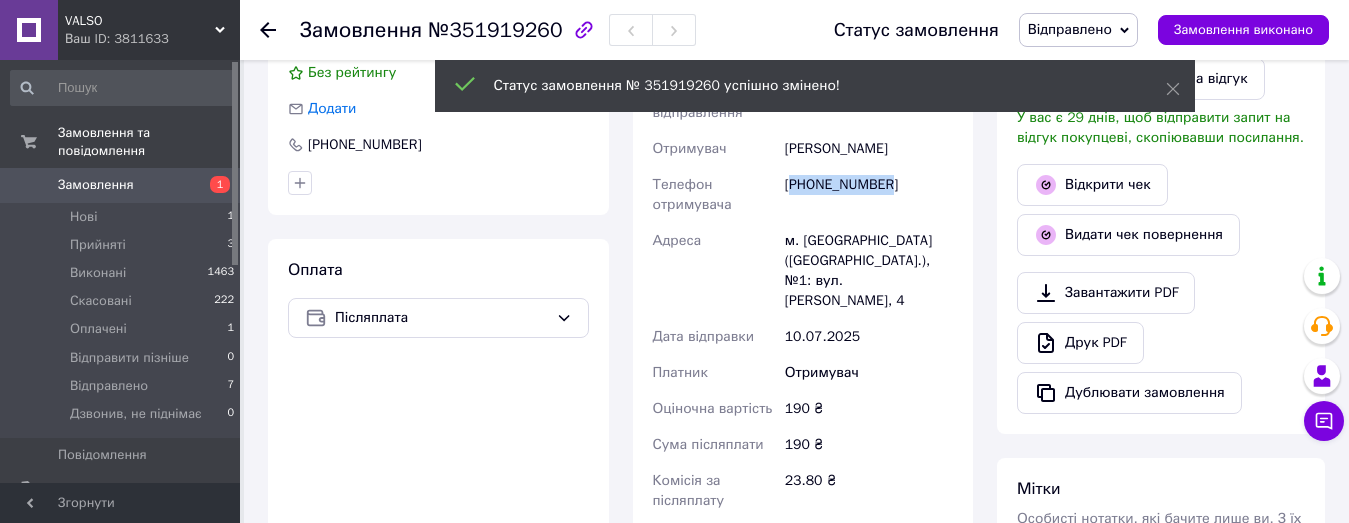 copy on "380970586665" 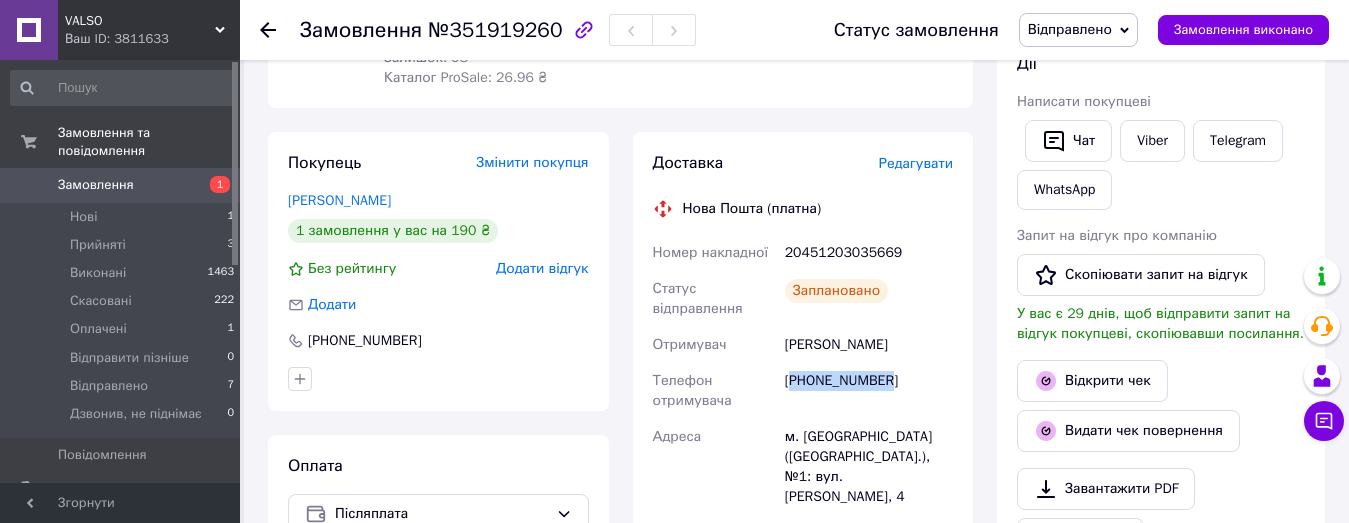 scroll, scrollTop: 363, scrollLeft: 0, axis: vertical 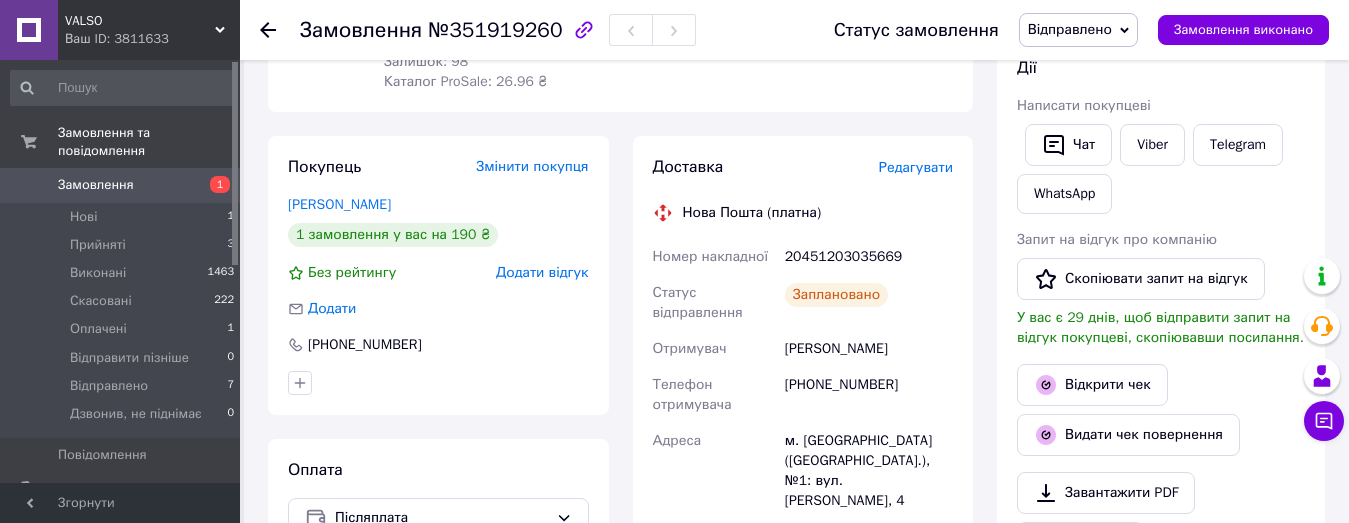 click on "20451203035669" at bounding box center (869, 257) 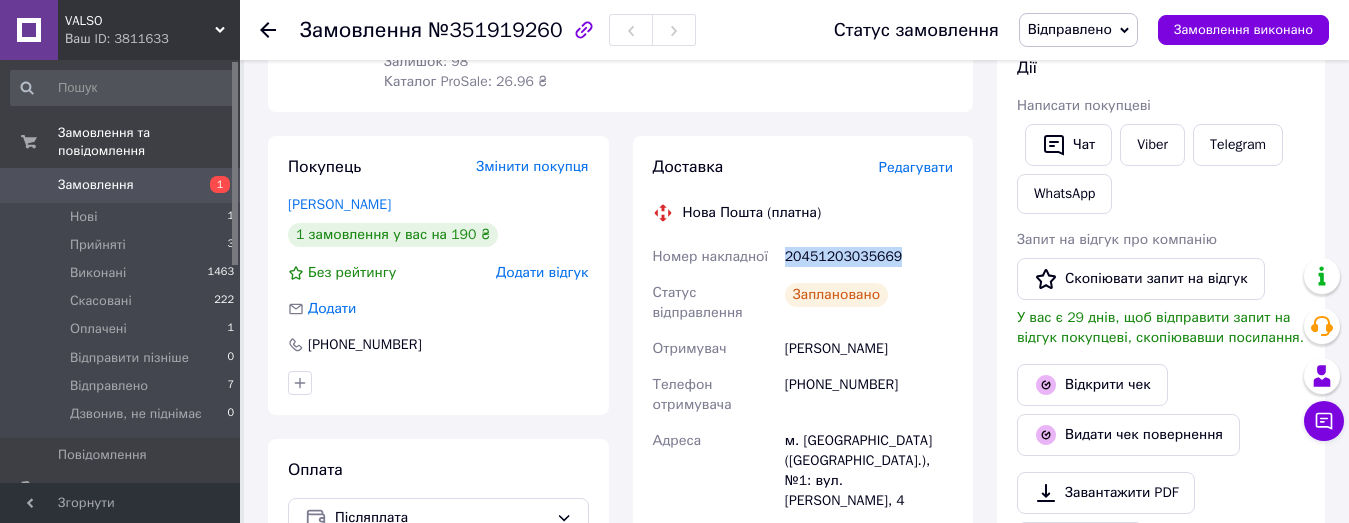 click on "20451203035669" at bounding box center (869, 257) 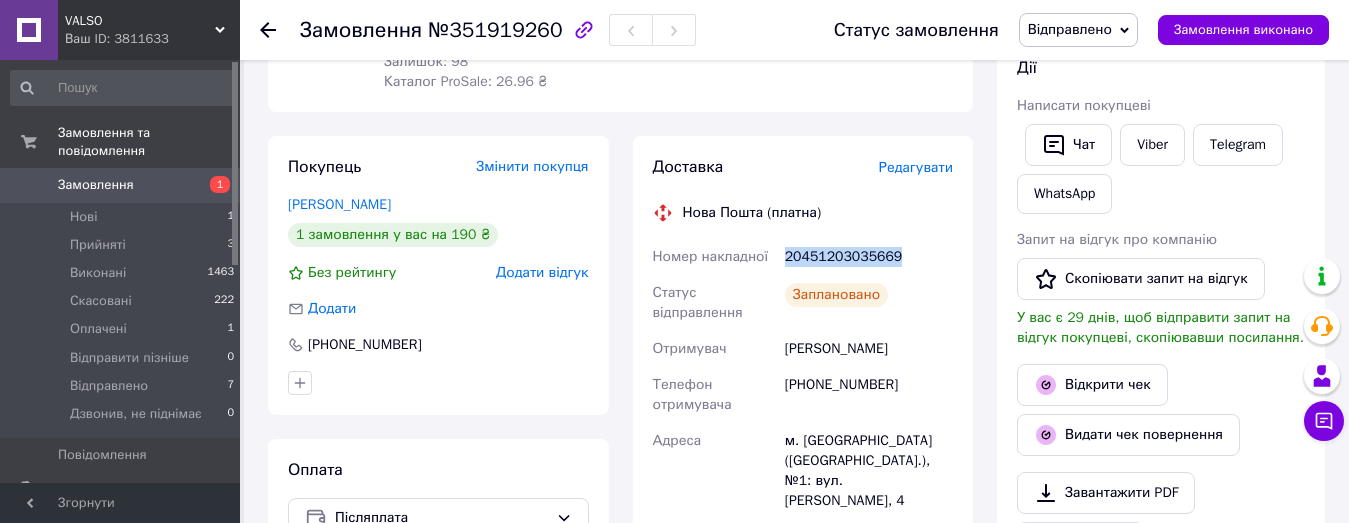 click on "Замовлення" at bounding box center (121, 185) 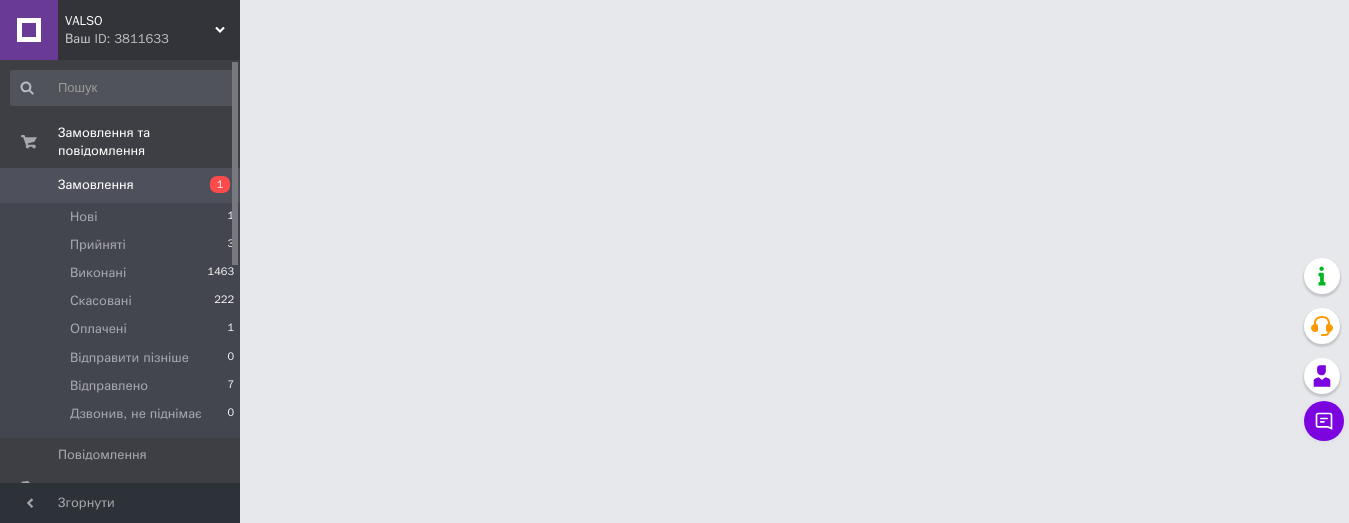 scroll, scrollTop: 0, scrollLeft: 0, axis: both 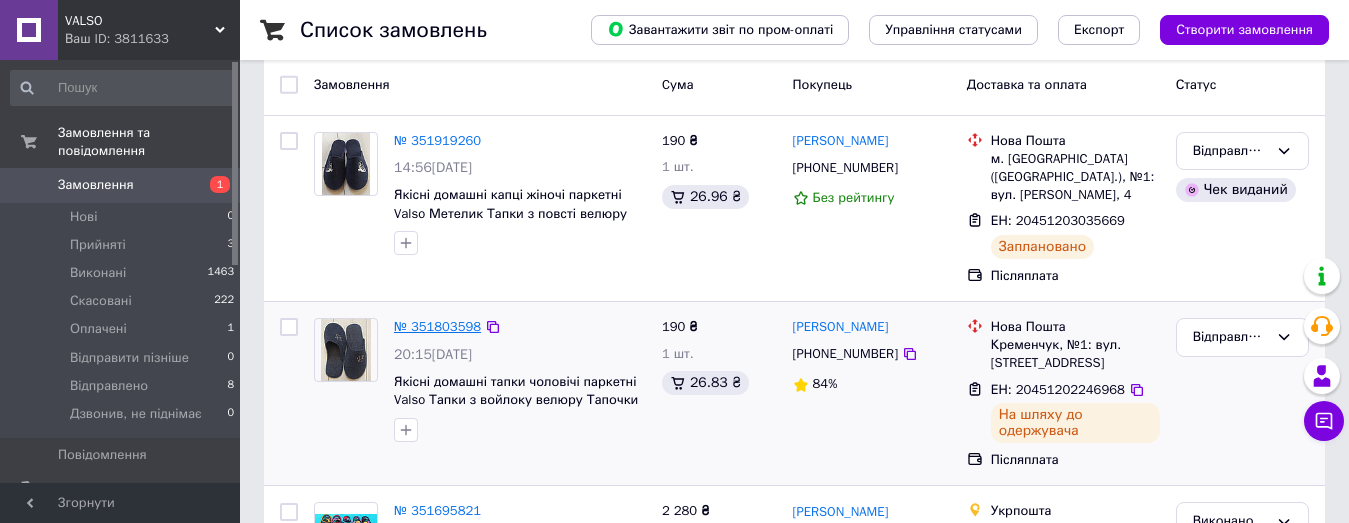 click on "№ 351803598" at bounding box center [437, 326] 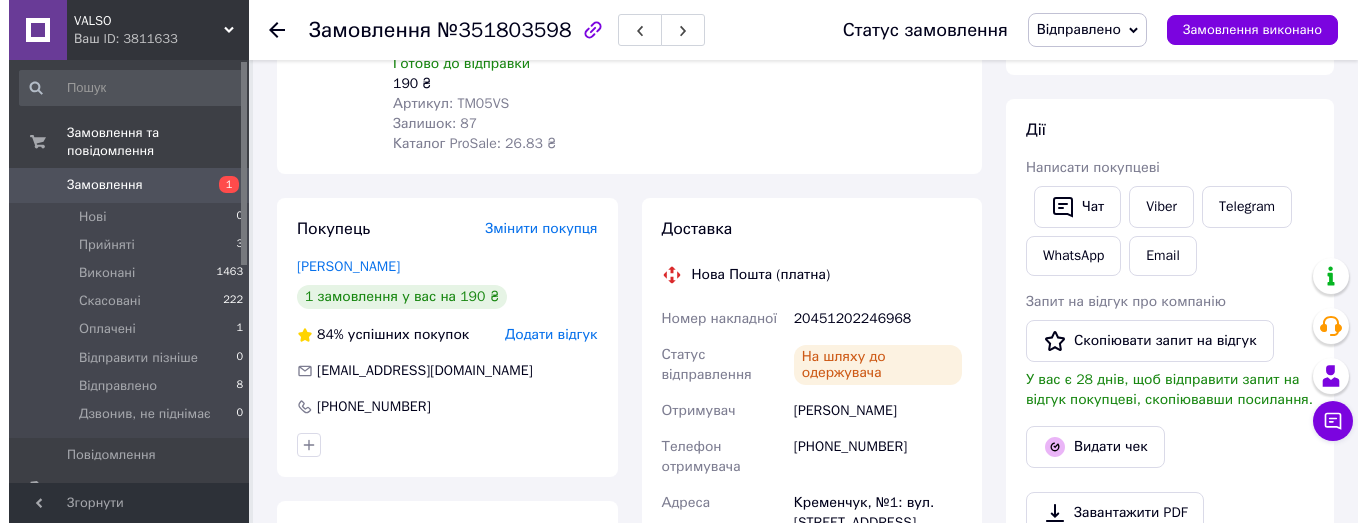 scroll, scrollTop: 400, scrollLeft: 0, axis: vertical 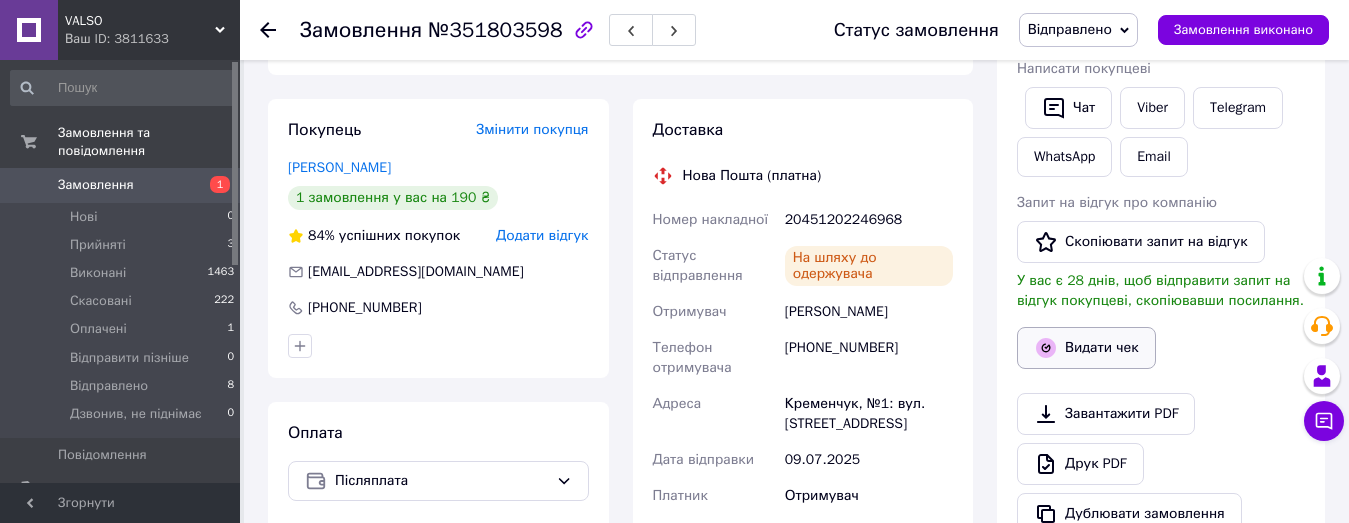 click on "Видати чек" at bounding box center [1086, 348] 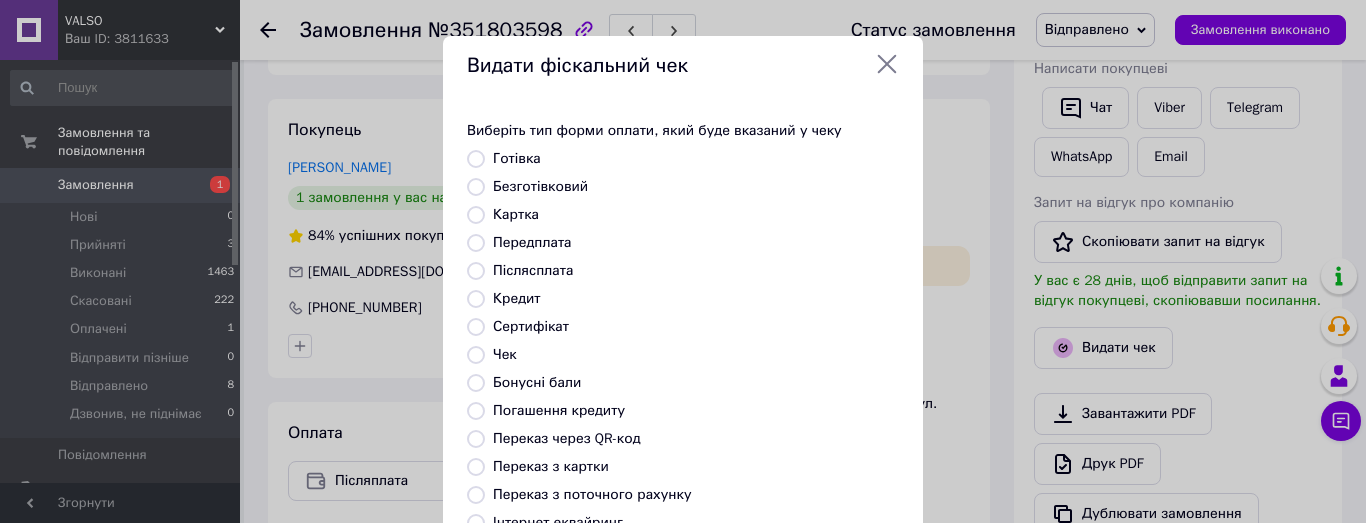 click on "Безготівковий" at bounding box center (696, 187) 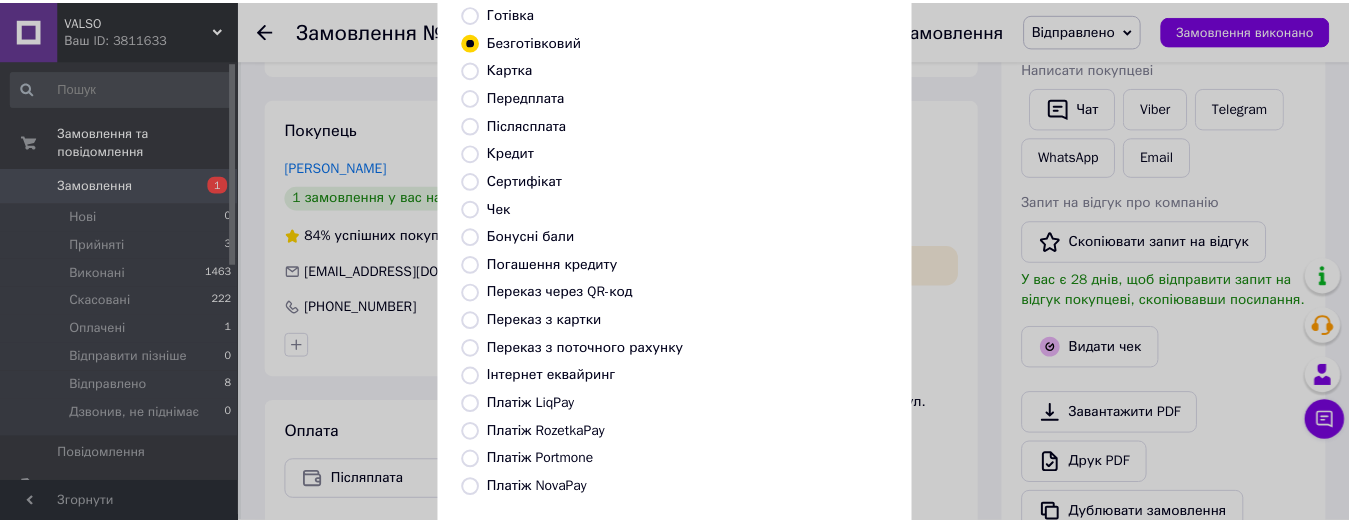 scroll, scrollTop: 336, scrollLeft: 0, axis: vertical 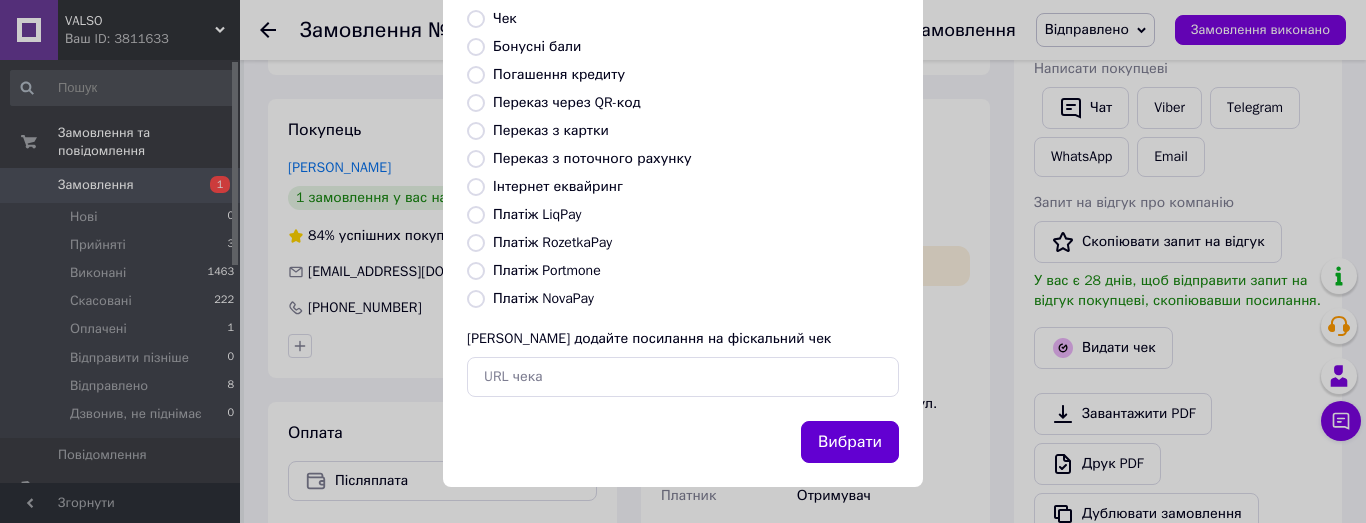 click on "Вибрати" at bounding box center [850, 442] 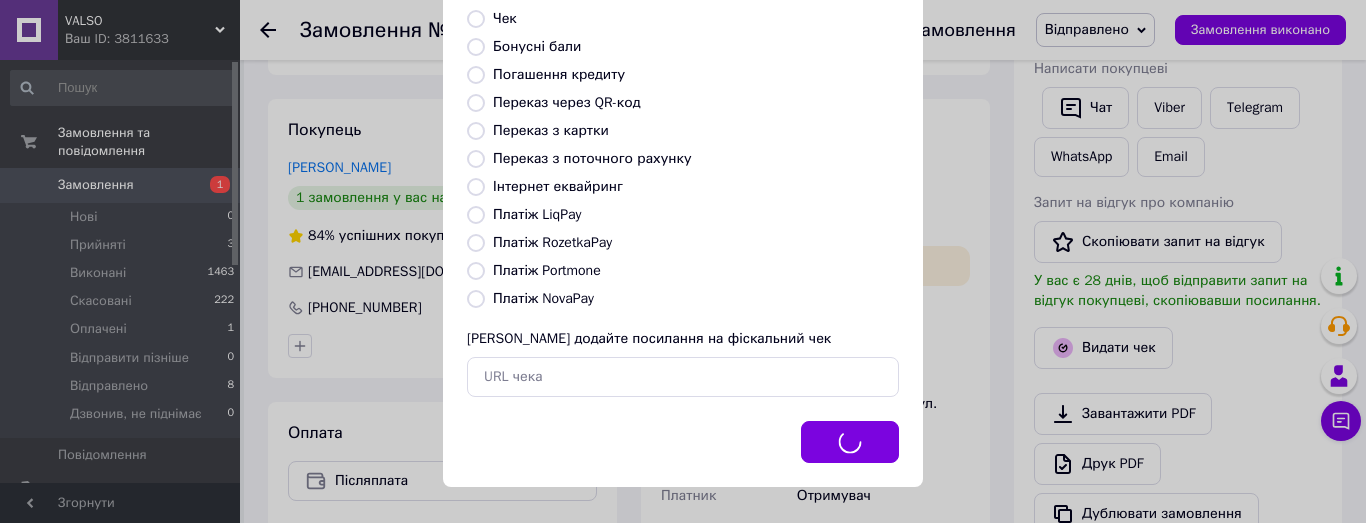 click on "Видати фіскальний чек Виберіть тип форми оплати, який буде вказаний у чеку Готівка Безготівковий Картка Передплата Післясплата Кредит Сертифікат Чек Бонусні бали Погашення кредиту Переказ через QR-код [GEOGRAPHIC_DATA] з картки Переказ з поточного рахунку Інтернет еквайринг Платіж LiqPay Платіж RozetkaPay Платіж Portmone Платіж NovaPay Або додайте посилання на фіскальний чек Вибрати" at bounding box center [683, 93] 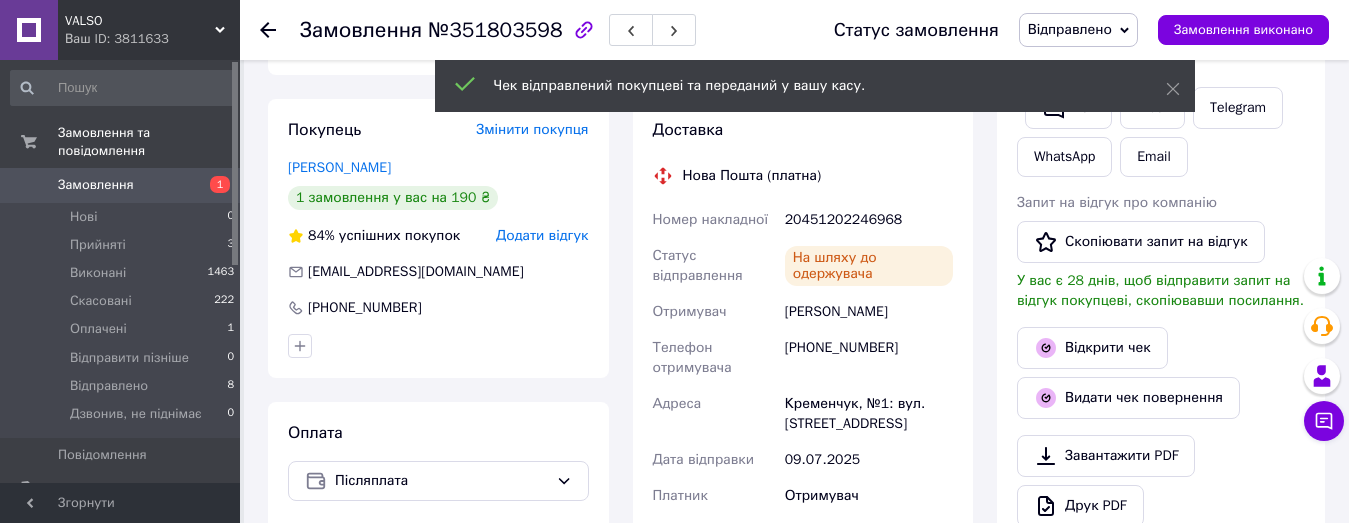 click on "Замовлення" at bounding box center (96, 185) 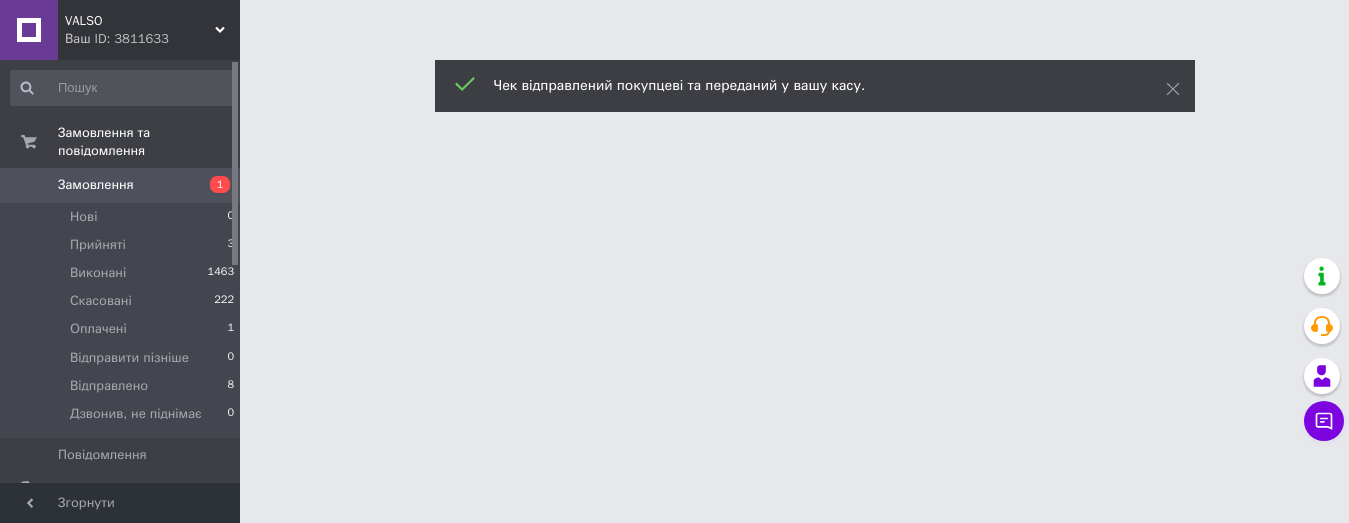 scroll, scrollTop: 0, scrollLeft: 0, axis: both 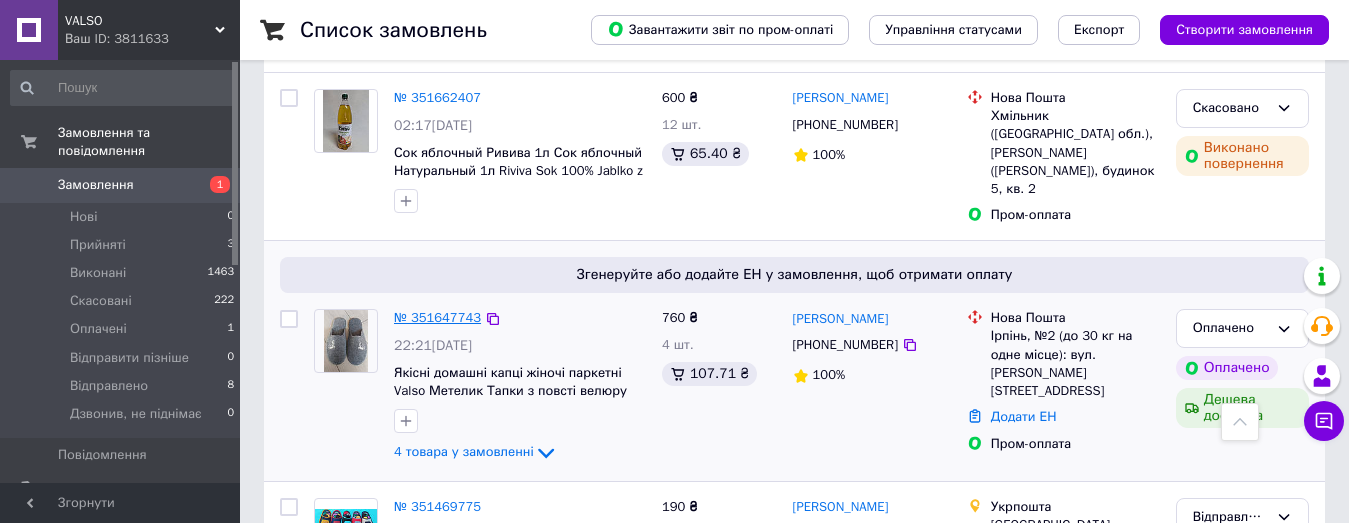 click on "№ 351647743" at bounding box center (437, 317) 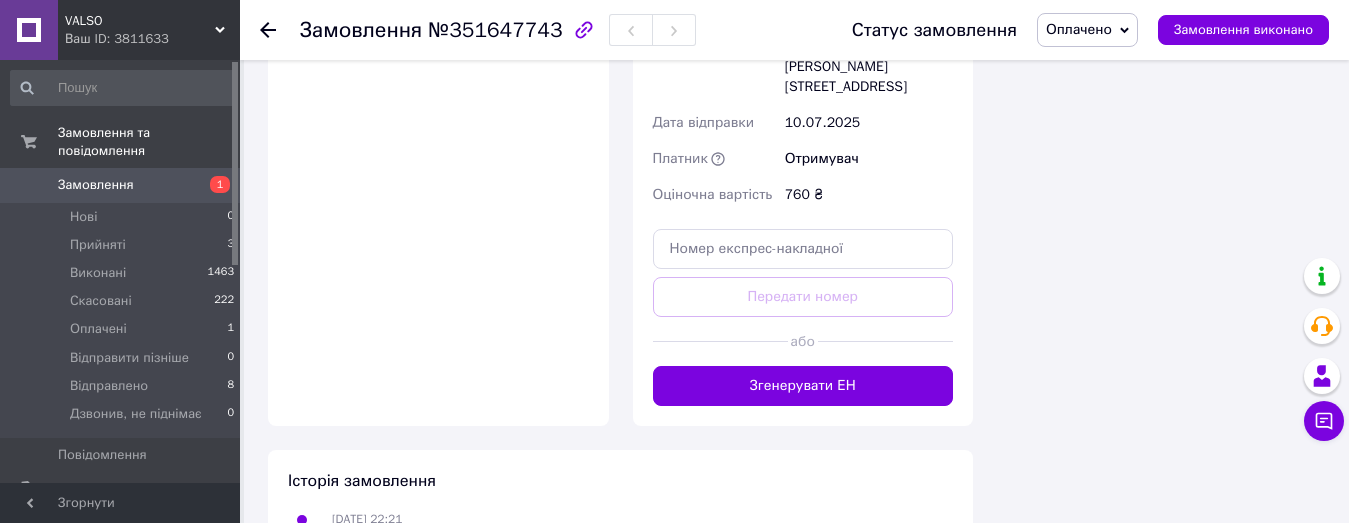 scroll, scrollTop: 1800, scrollLeft: 0, axis: vertical 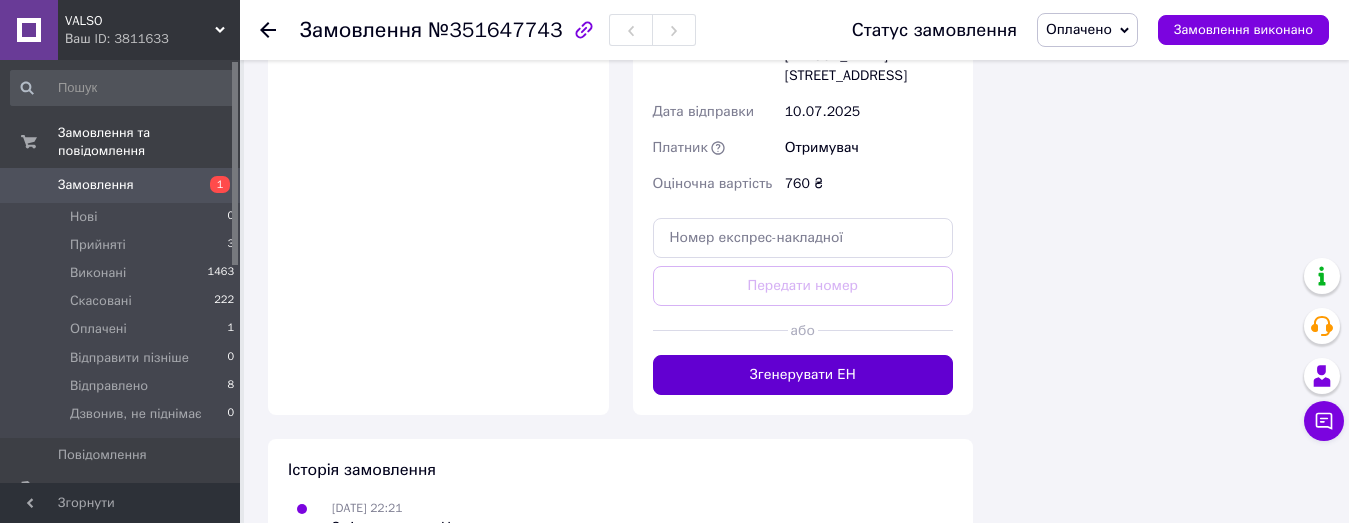 click on "Згенерувати ЕН" at bounding box center (803, 375) 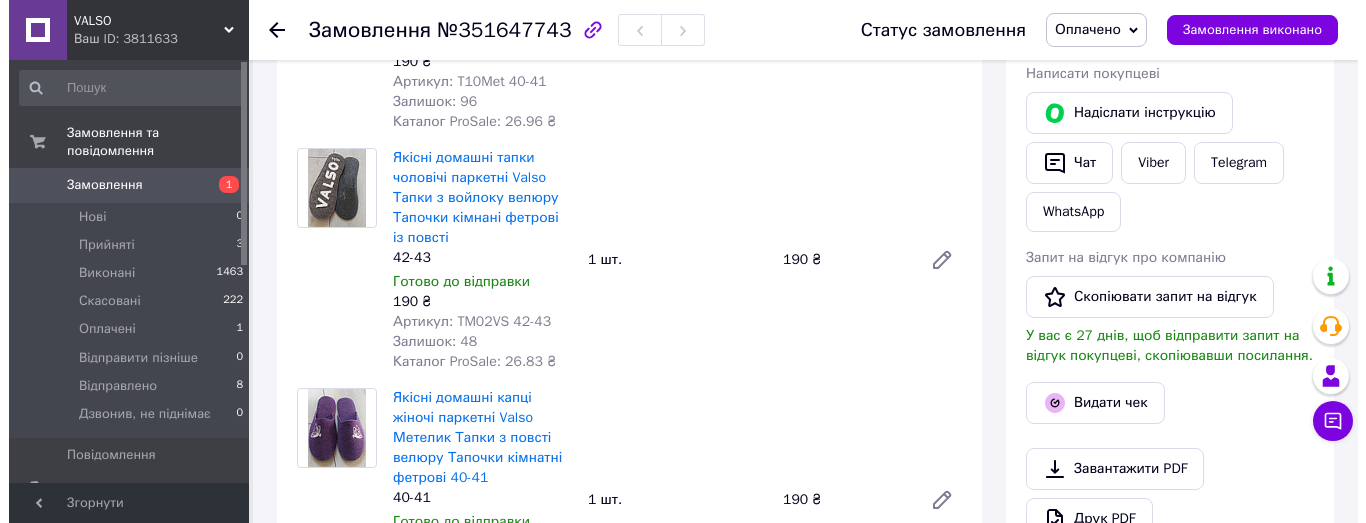 scroll, scrollTop: 300, scrollLeft: 0, axis: vertical 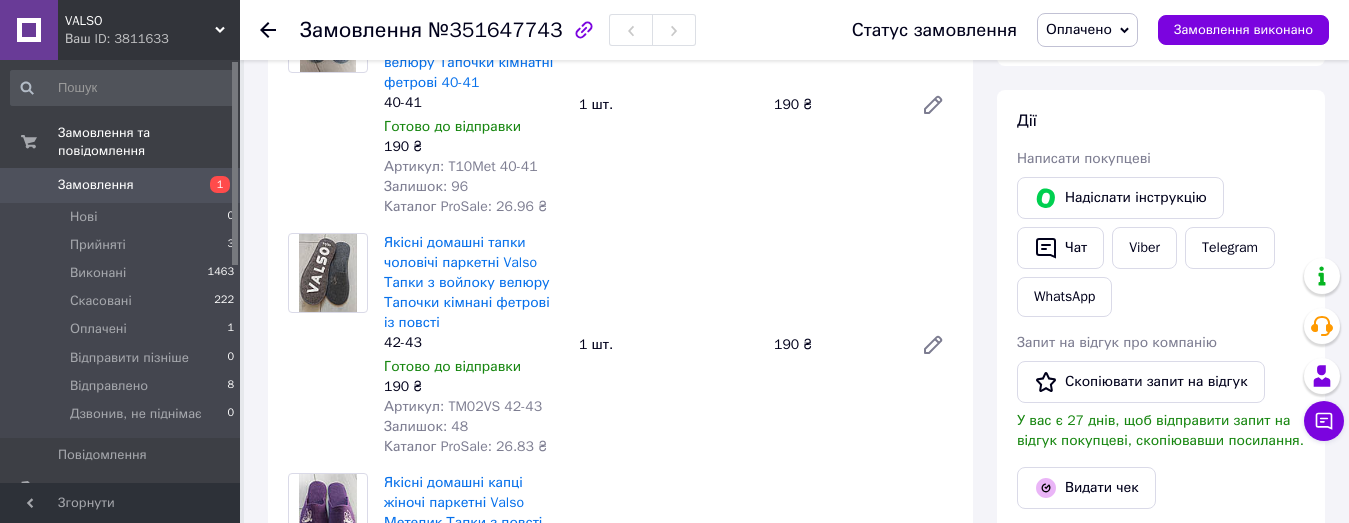 click on "Оплачено" at bounding box center [1079, 29] 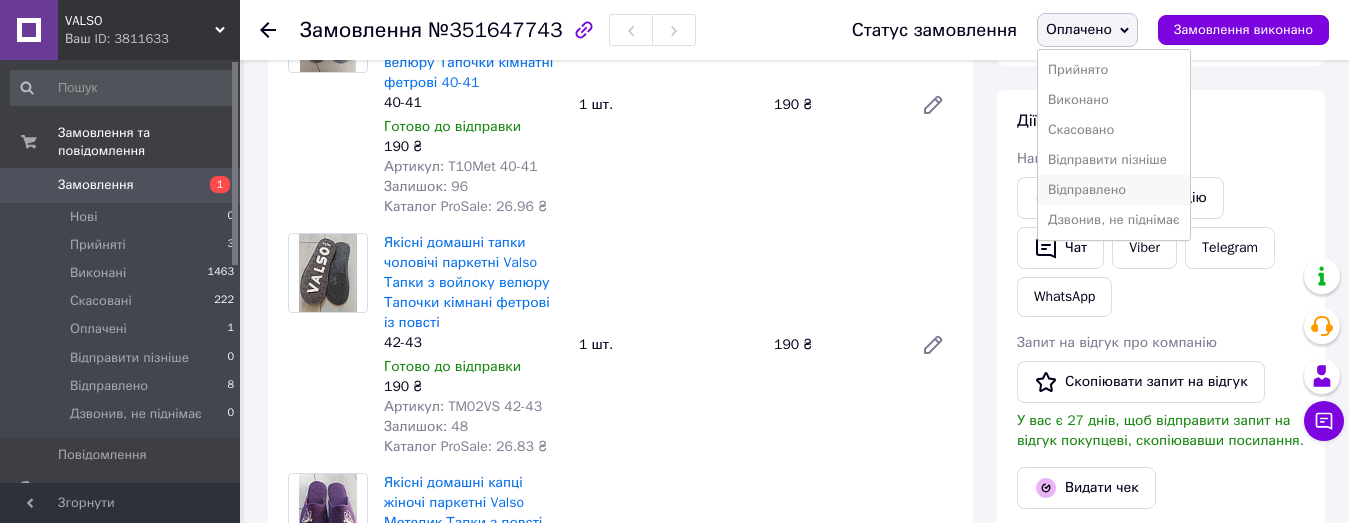 click on "Відправлено" at bounding box center (1114, 190) 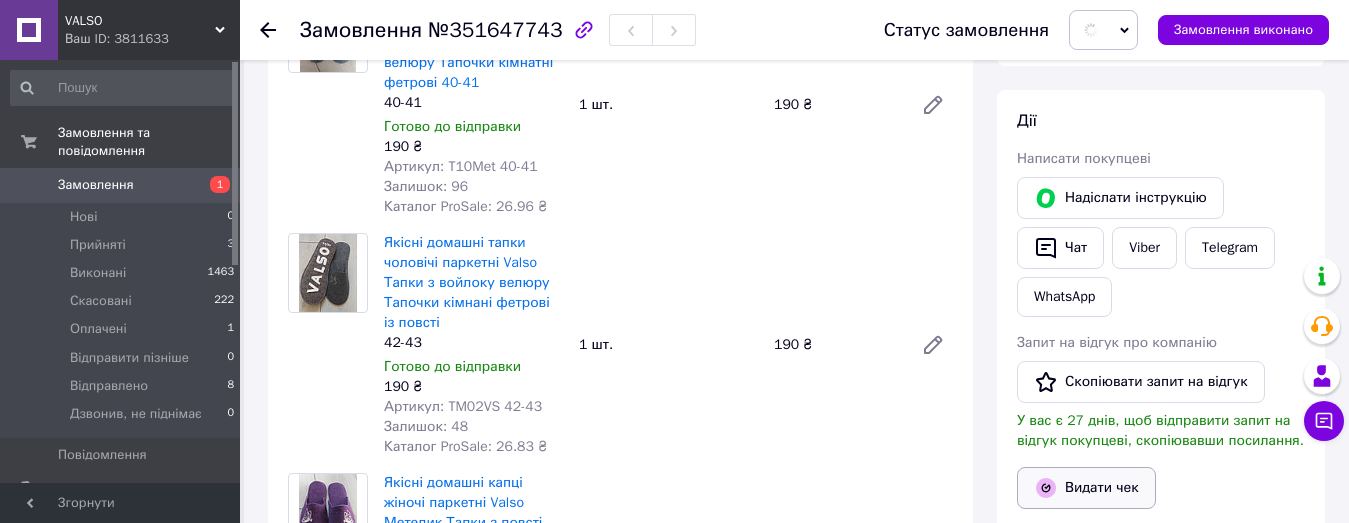 click on "Видати чек" at bounding box center [1086, 488] 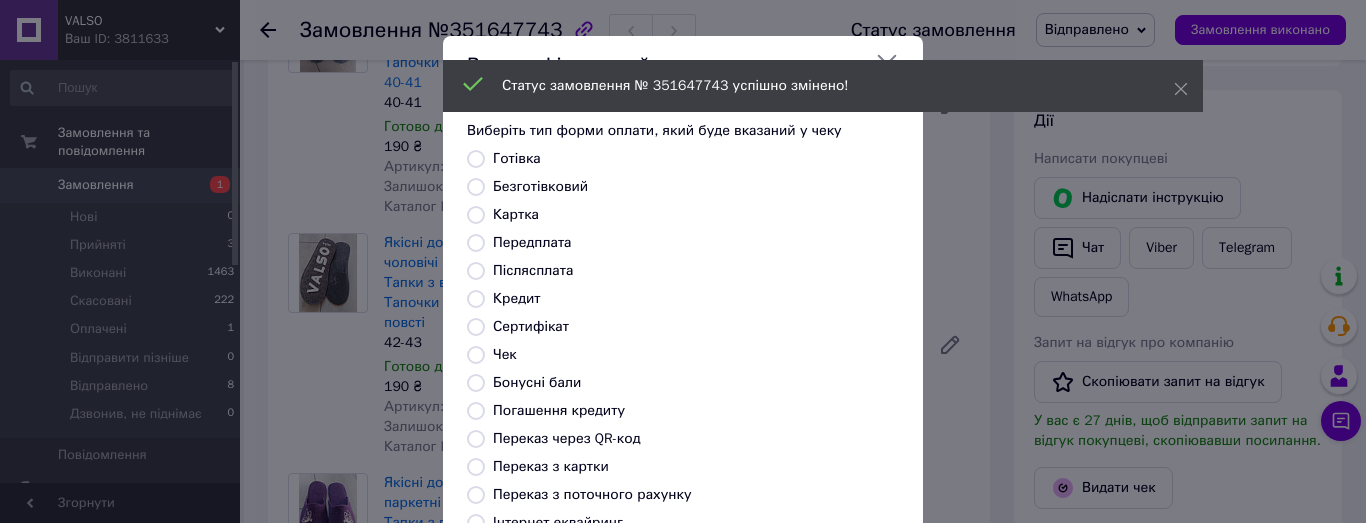 click on "Безготівковий" at bounding box center [540, 186] 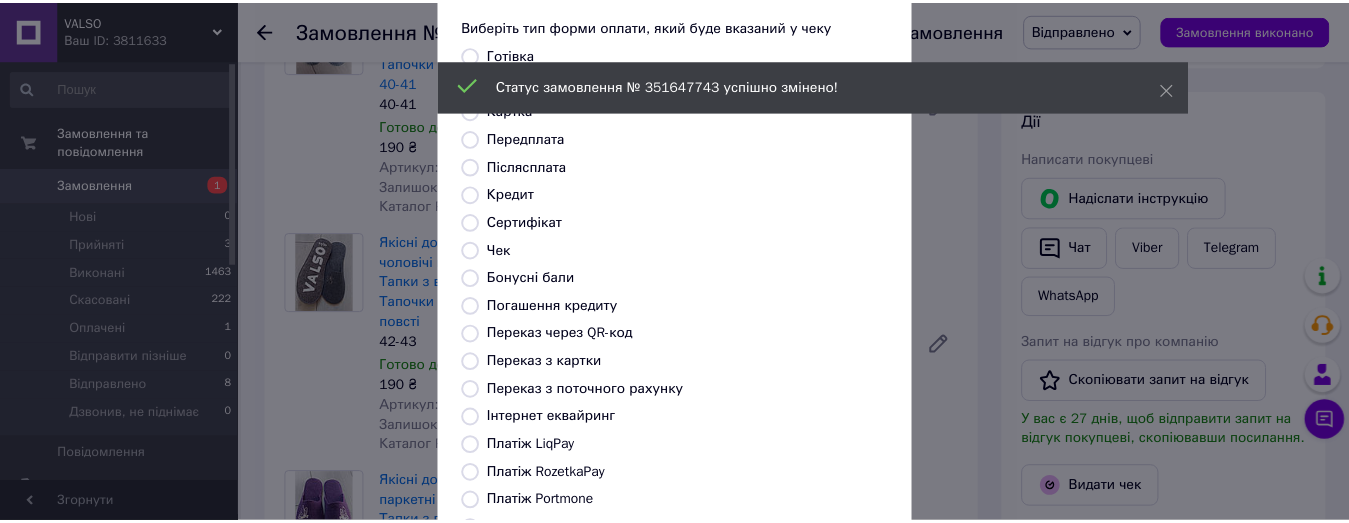 scroll, scrollTop: 300, scrollLeft: 0, axis: vertical 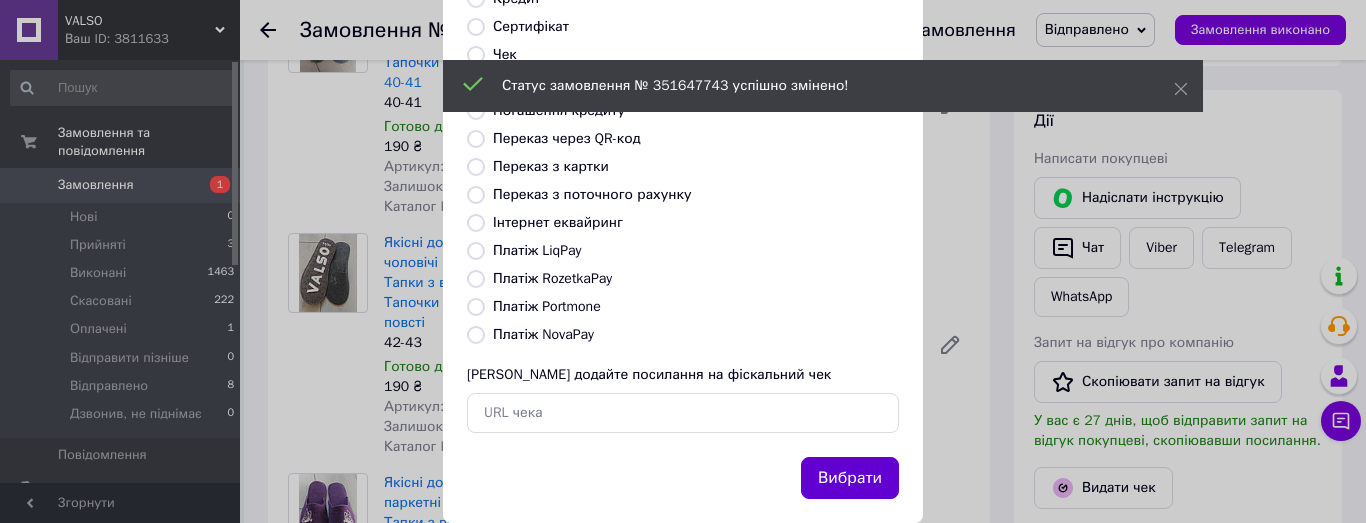 click on "Вибрати" at bounding box center [850, 478] 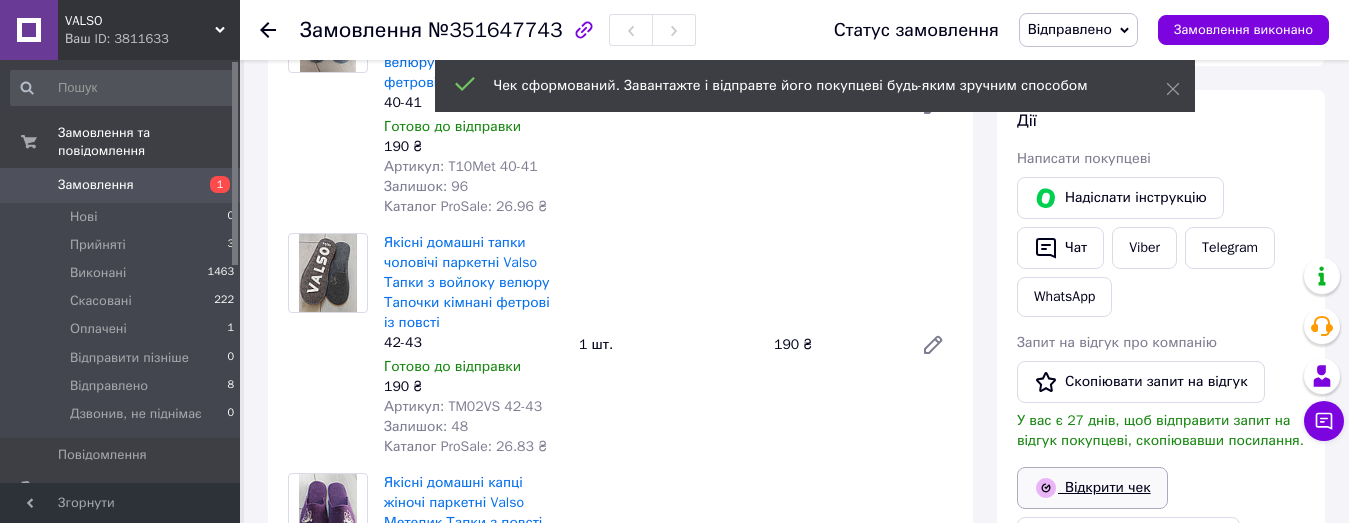 click on "Відкрити чек" at bounding box center [1092, 488] 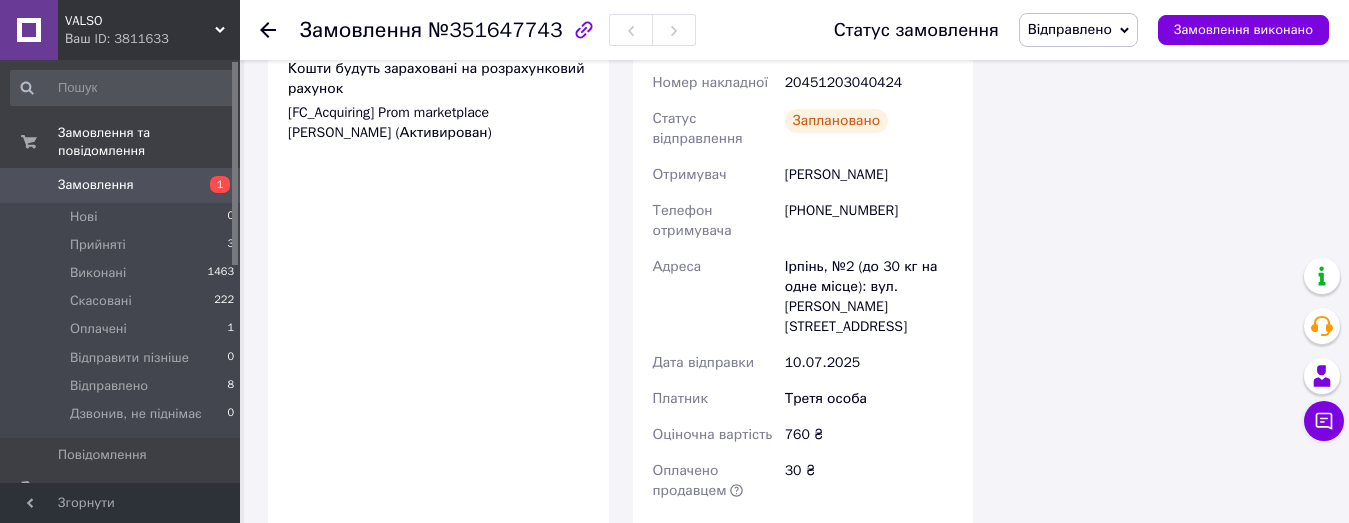 scroll, scrollTop: 1600, scrollLeft: 0, axis: vertical 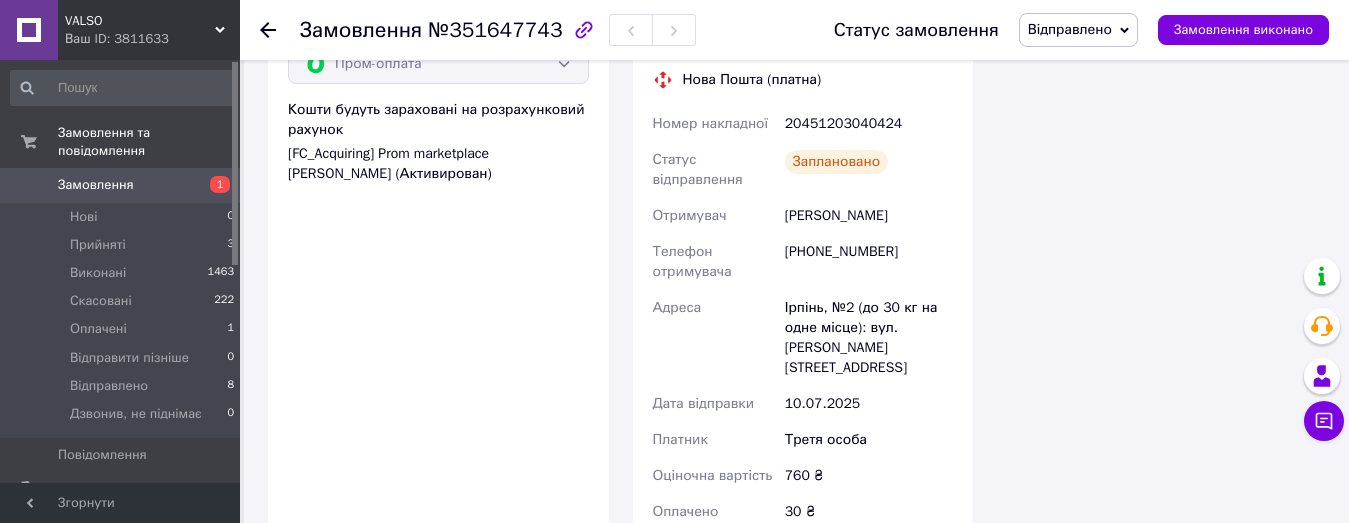 click on "20451203040424" at bounding box center [869, 124] 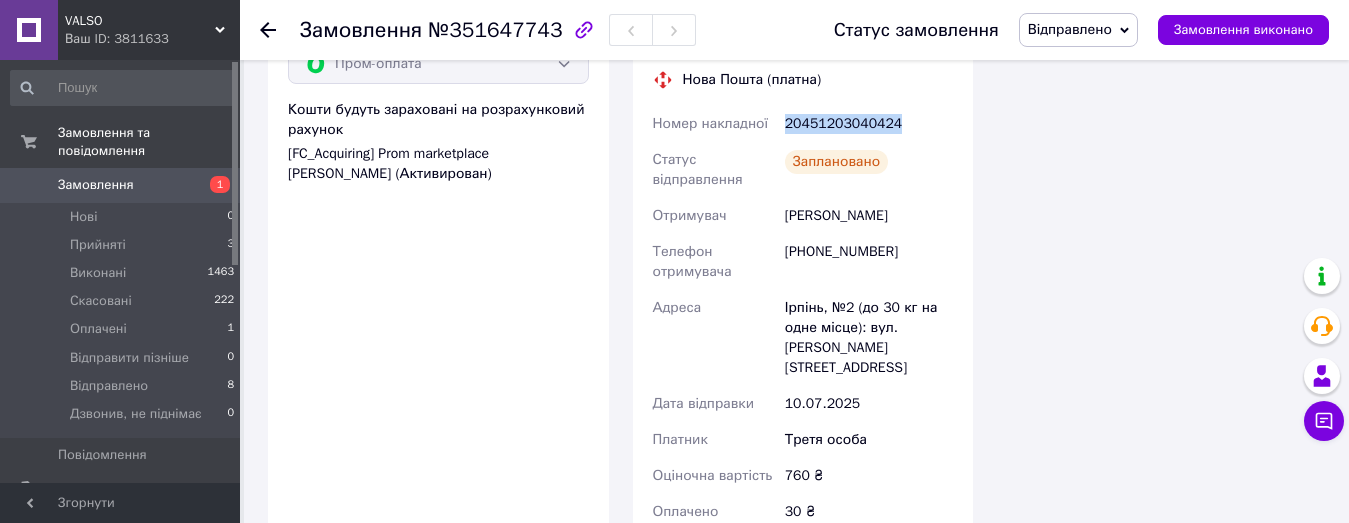 click on "20451203040424" at bounding box center (869, 124) 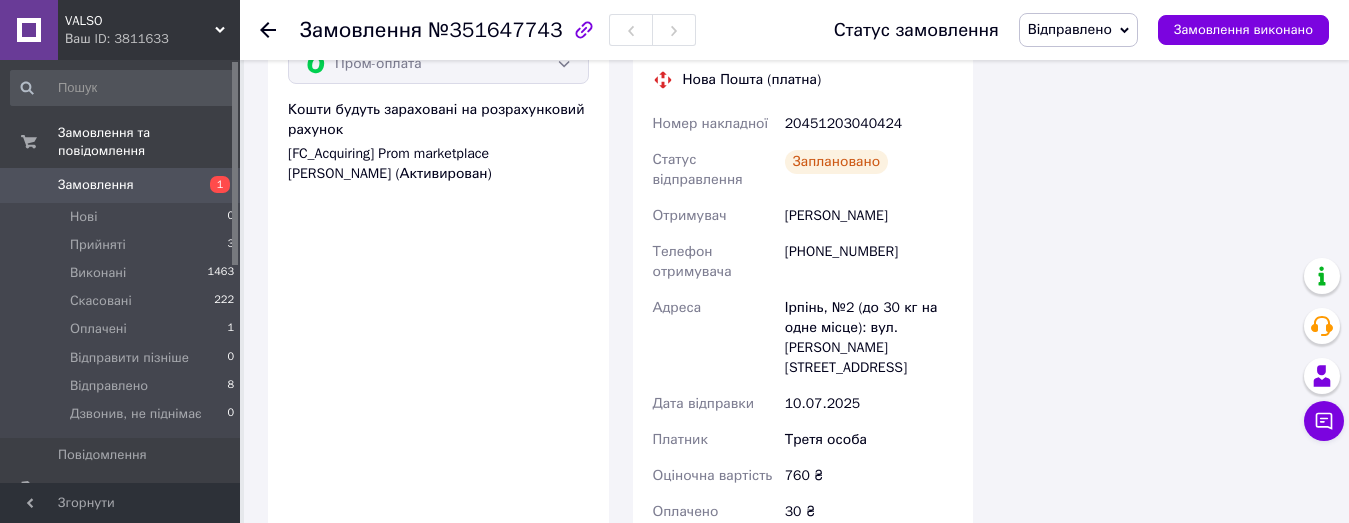 click on "[PHONE_NUMBER]" at bounding box center (869, 262) 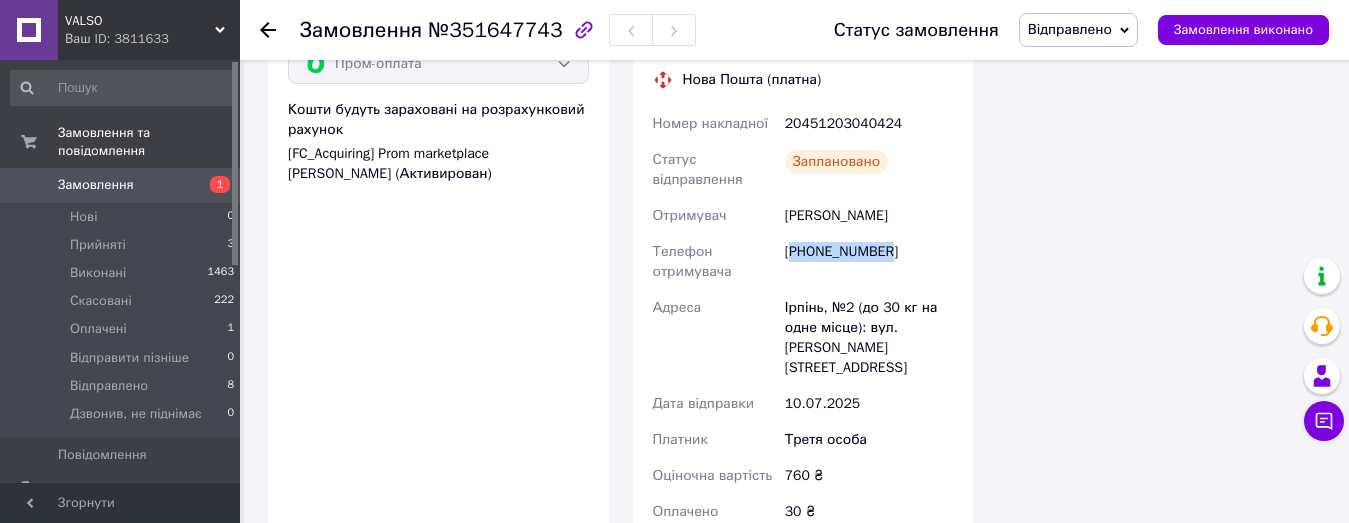 click on "[PHONE_NUMBER]" at bounding box center (869, 262) 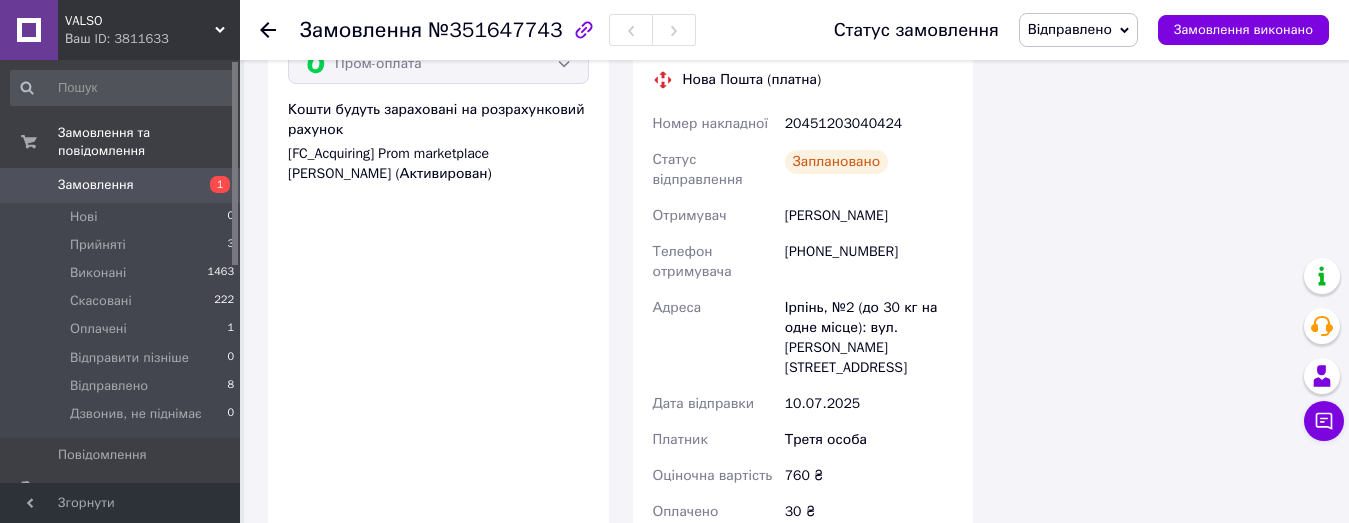 click on "20451203040424" at bounding box center (869, 124) 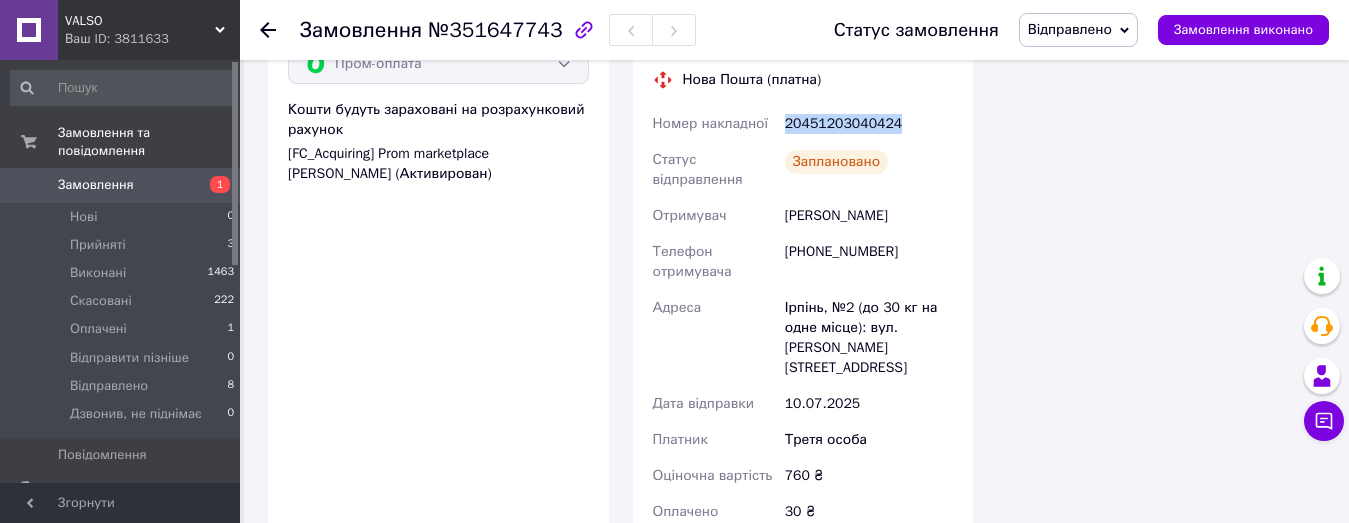 click on "20451203040424" at bounding box center (869, 124) 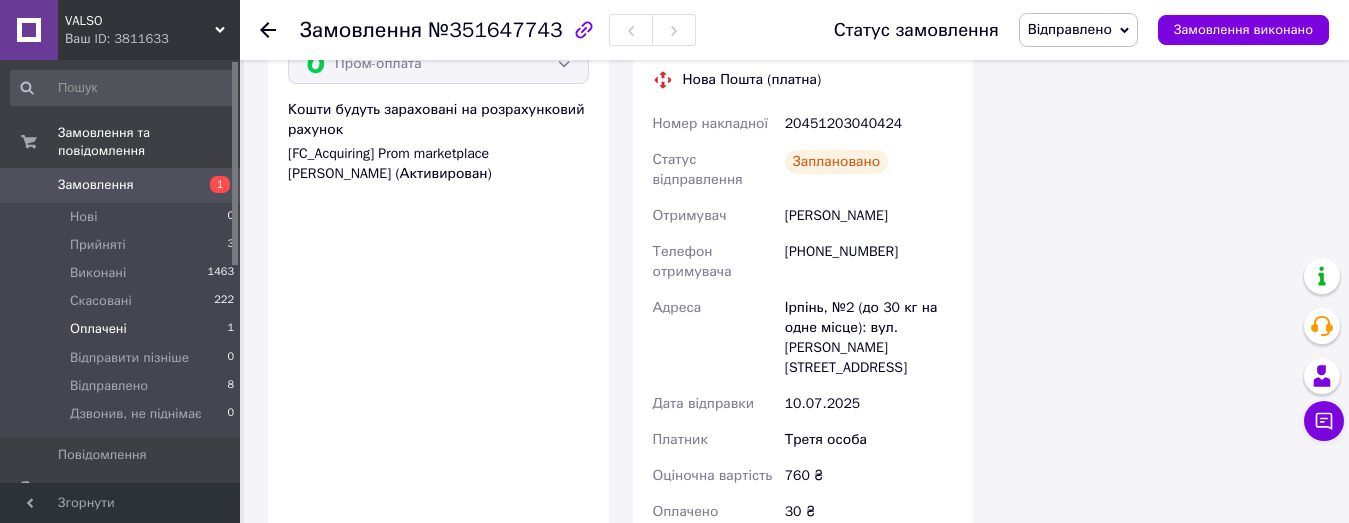 click on "Оплачені" at bounding box center [98, 329] 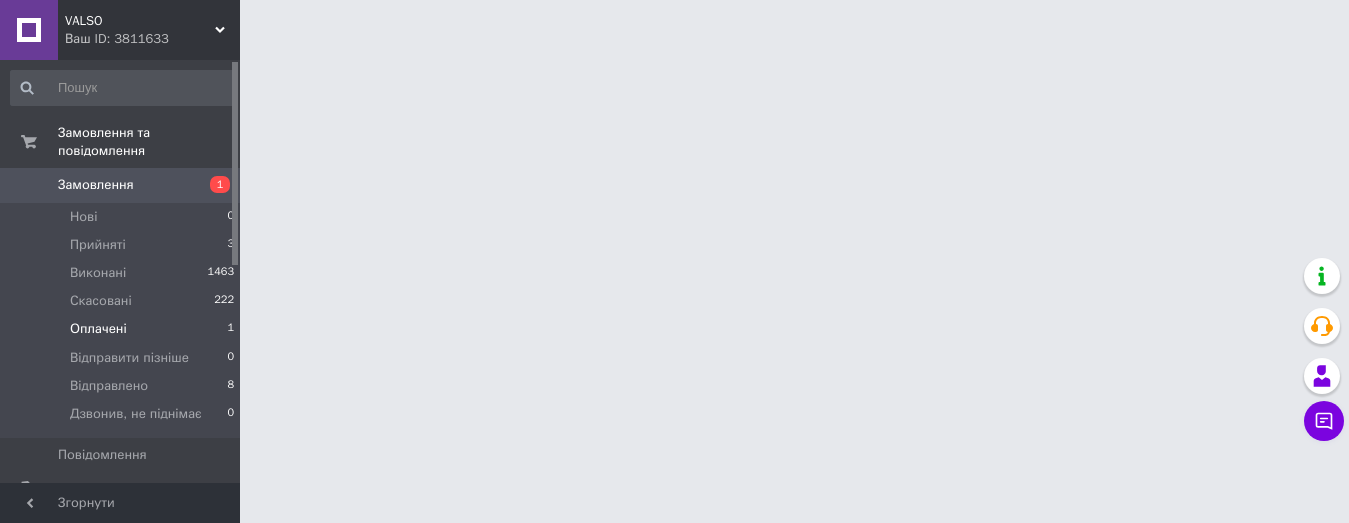scroll, scrollTop: 0, scrollLeft: 0, axis: both 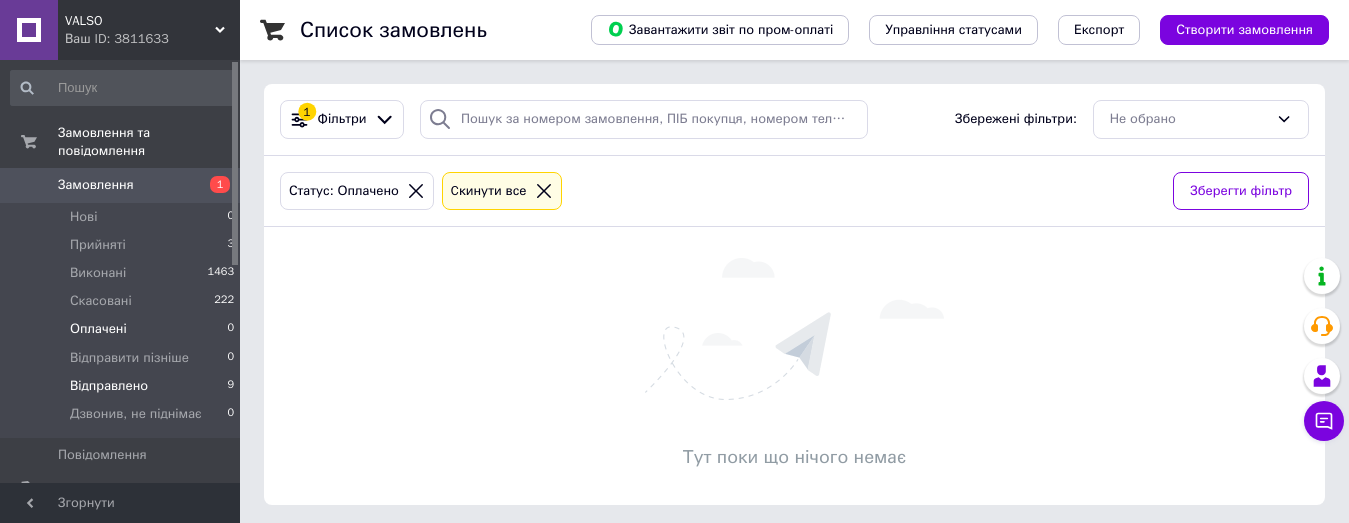click on "Відправлено" at bounding box center [109, 386] 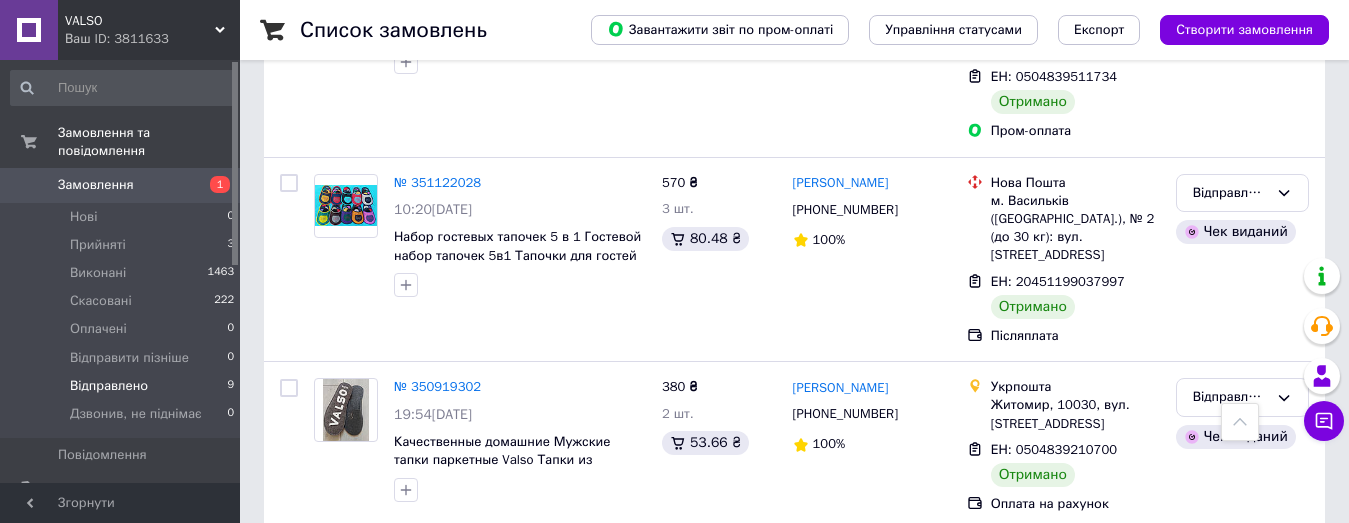 scroll, scrollTop: 1000, scrollLeft: 0, axis: vertical 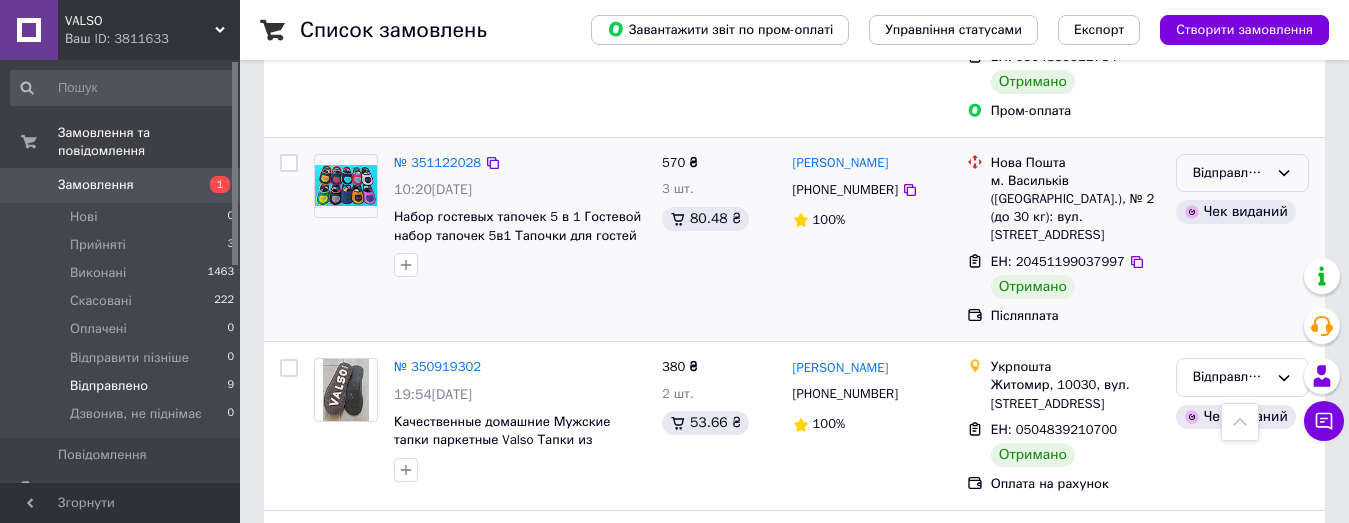 click on "Відправлено" at bounding box center [1230, 173] 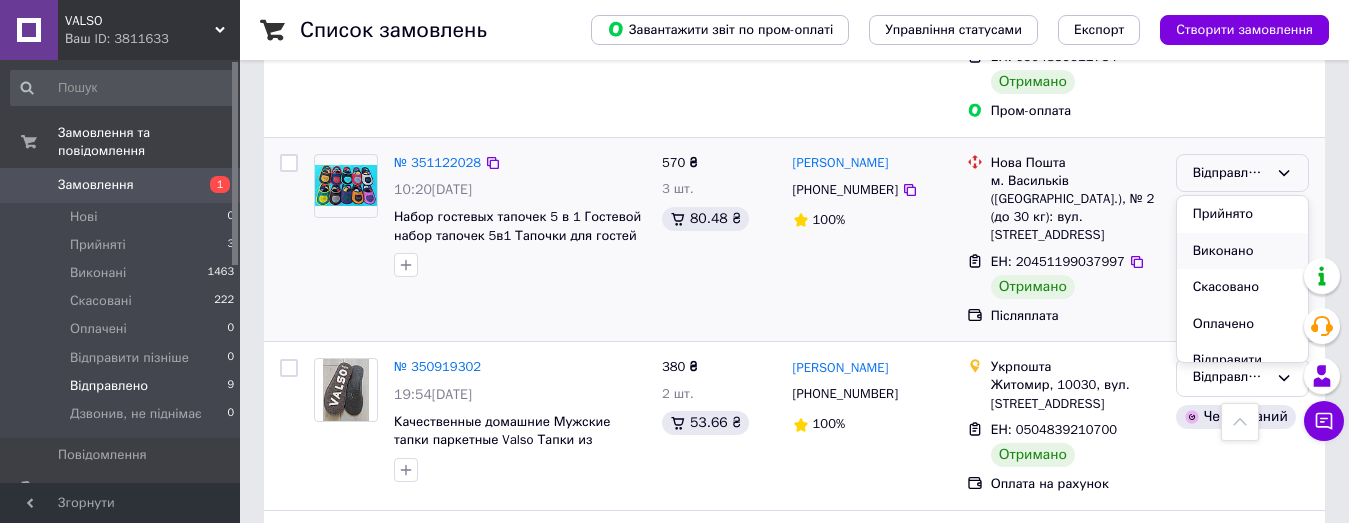 click on "Виконано" at bounding box center [1242, 251] 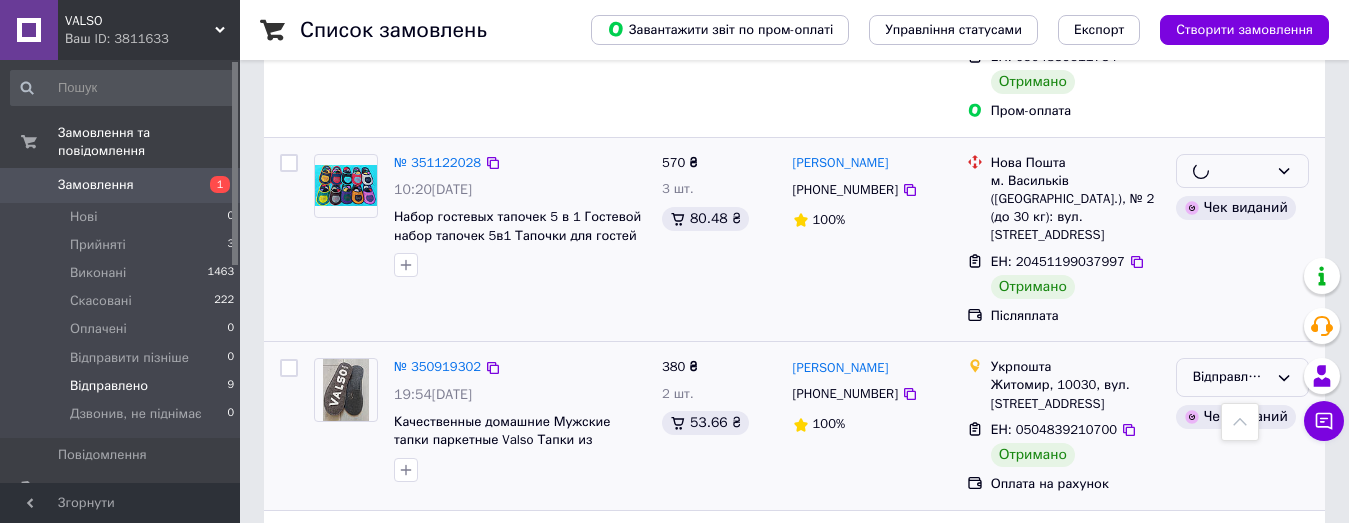 click on "Відправлено" at bounding box center (1230, 377) 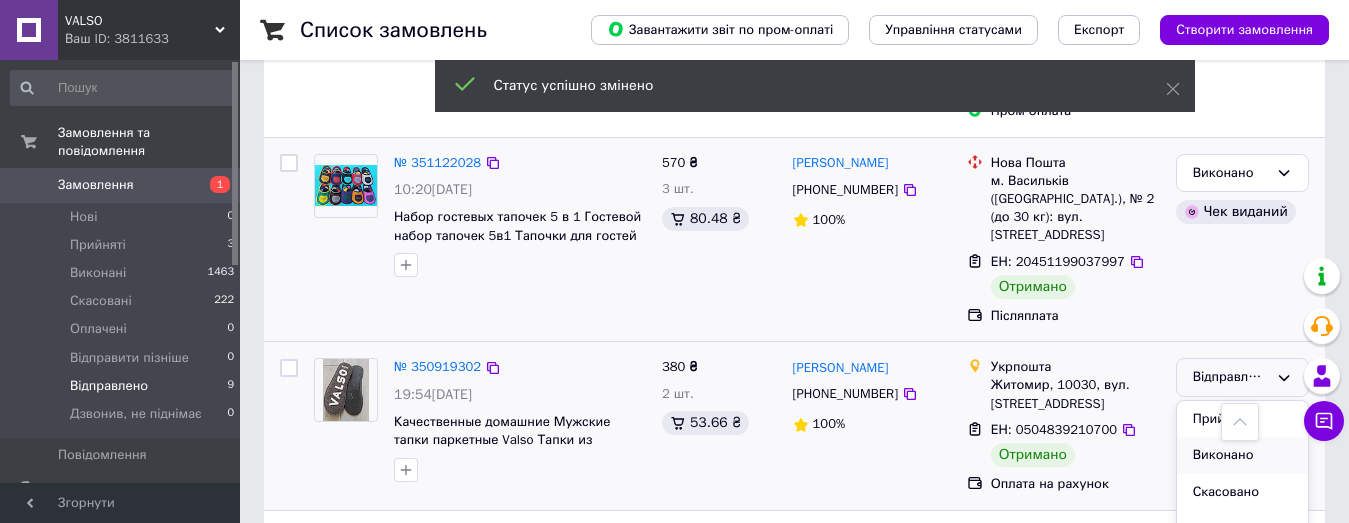 click on "Виконано" at bounding box center (1242, 455) 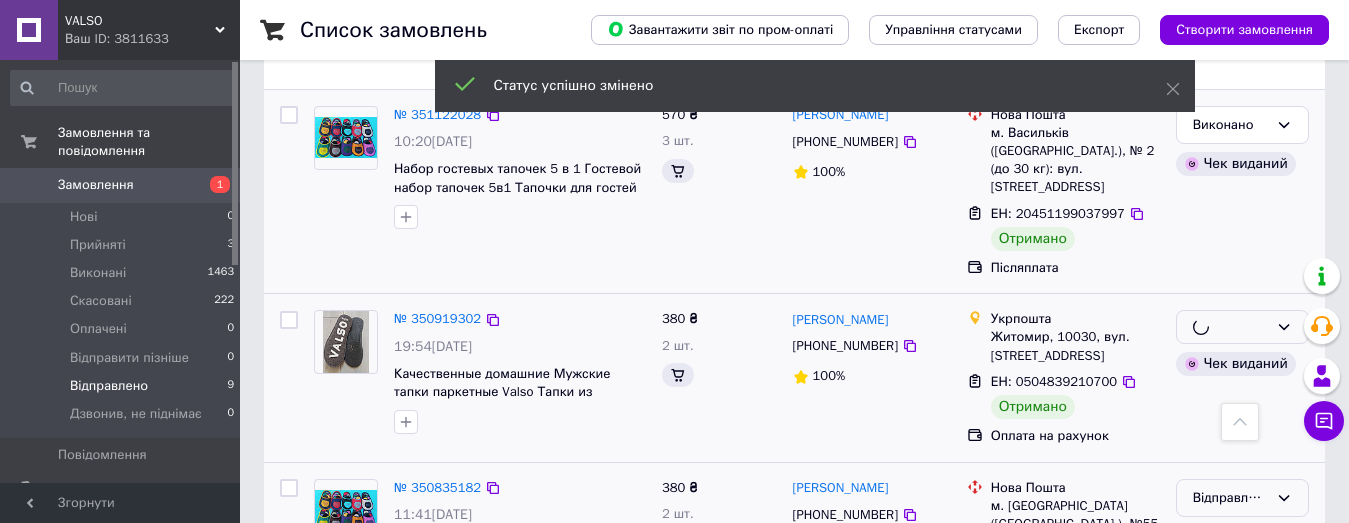 scroll, scrollTop: 1100, scrollLeft: 0, axis: vertical 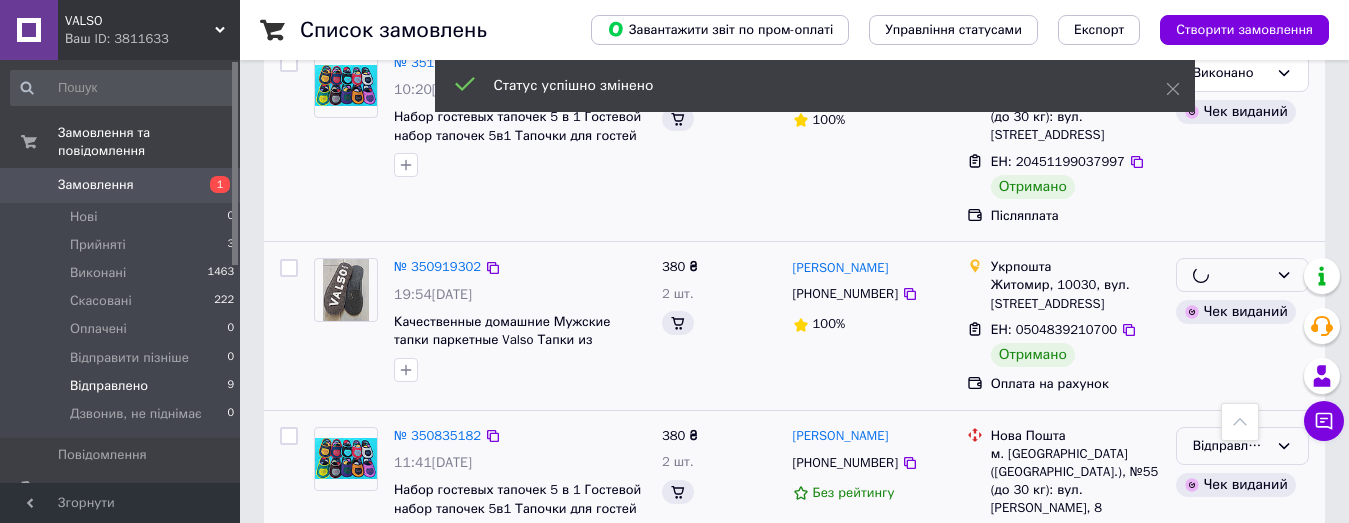 click on "Відправлено" at bounding box center [1230, 446] 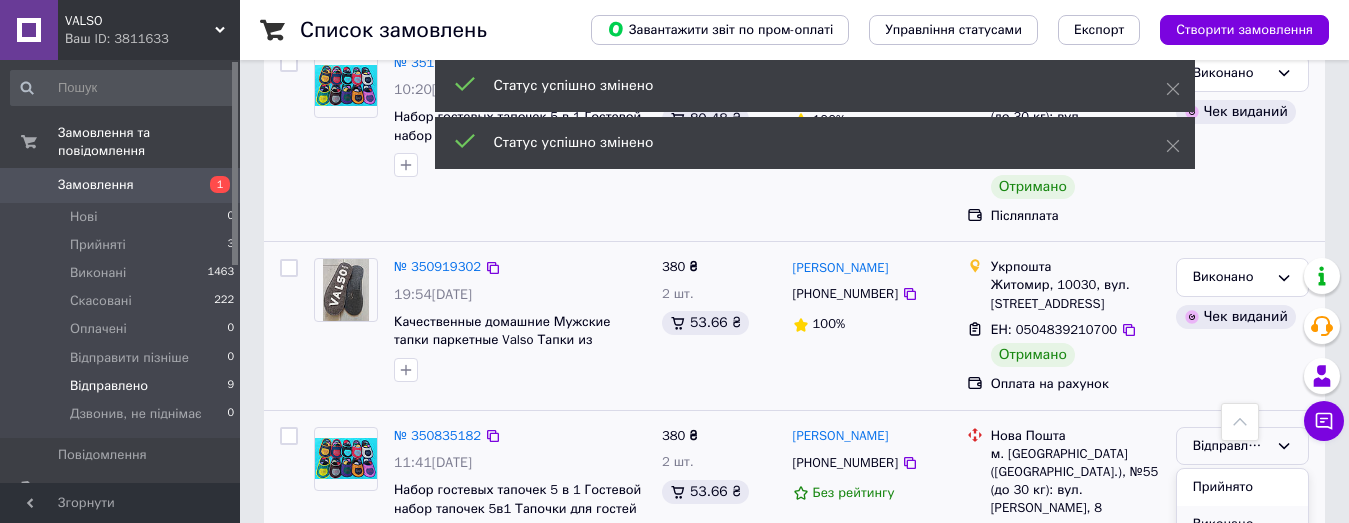 click on "Виконано" at bounding box center [1242, 524] 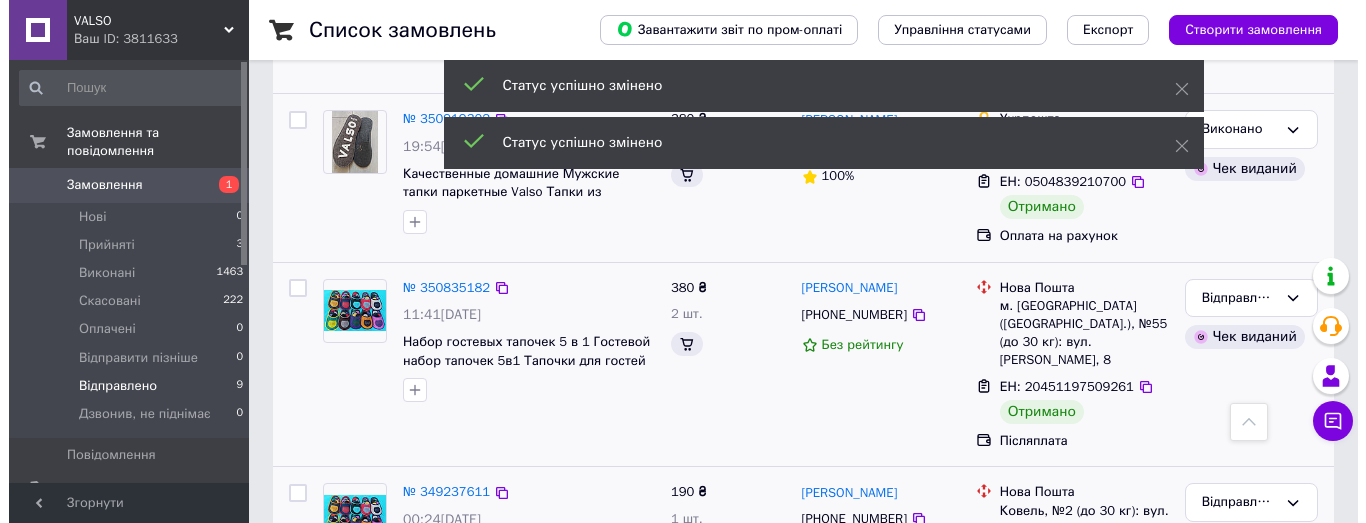 scroll, scrollTop: 1300, scrollLeft: 0, axis: vertical 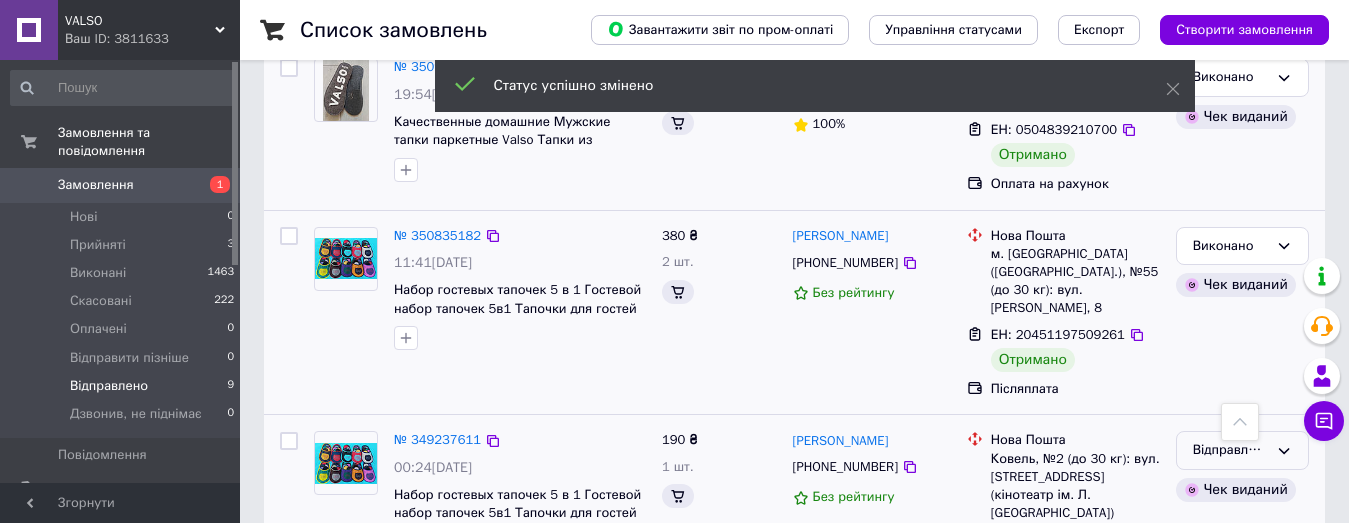 click on "Відправлено" at bounding box center (1230, 450) 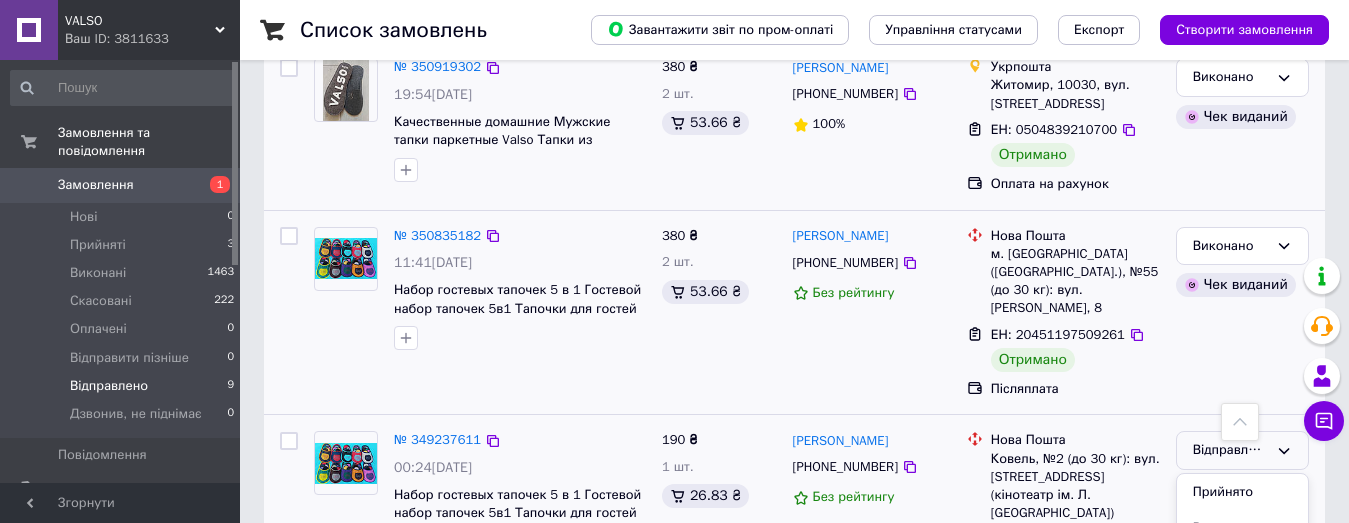 click on "Скасовано" at bounding box center [1242, 565] 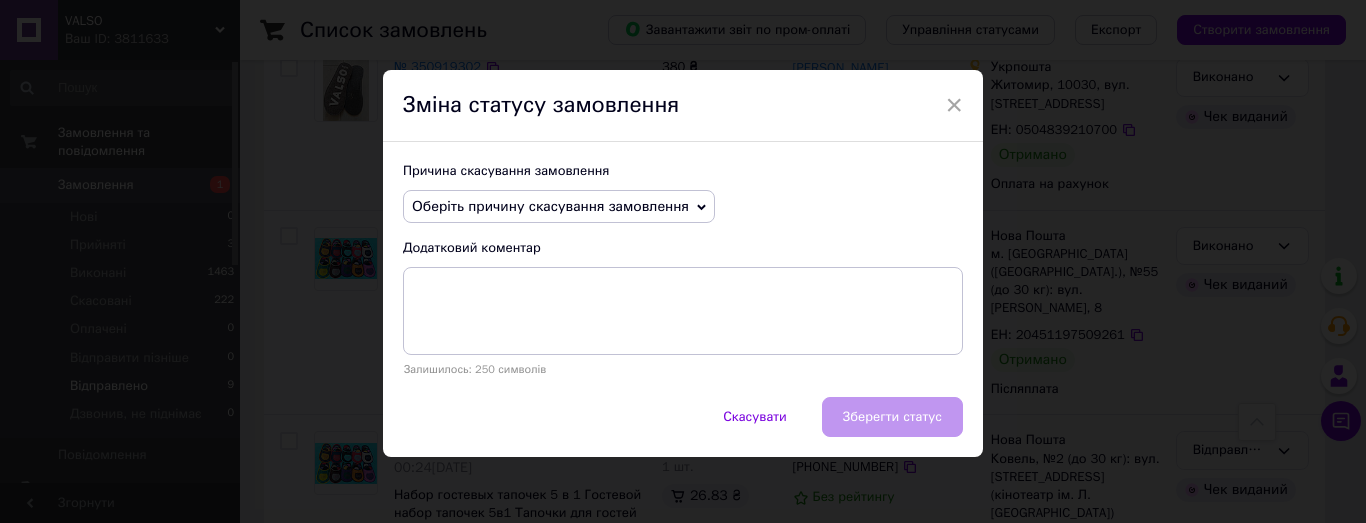 click on "Оберіть причину скасування замовлення" at bounding box center [550, 206] 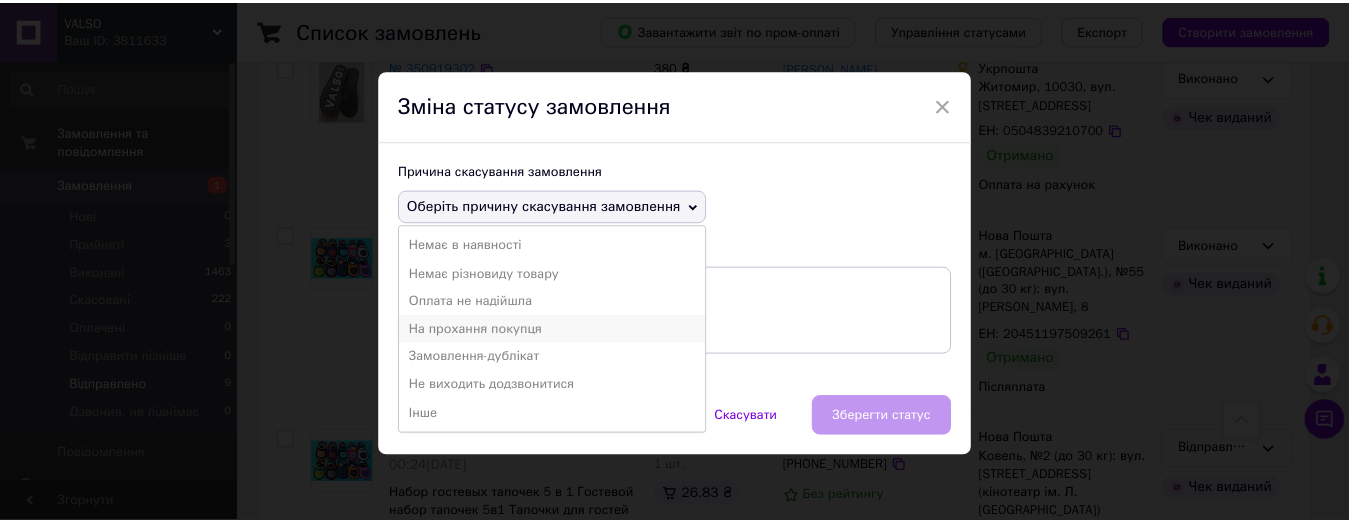 scroll, scrollTop: 1, scrollLeft: 0, axis: vertical 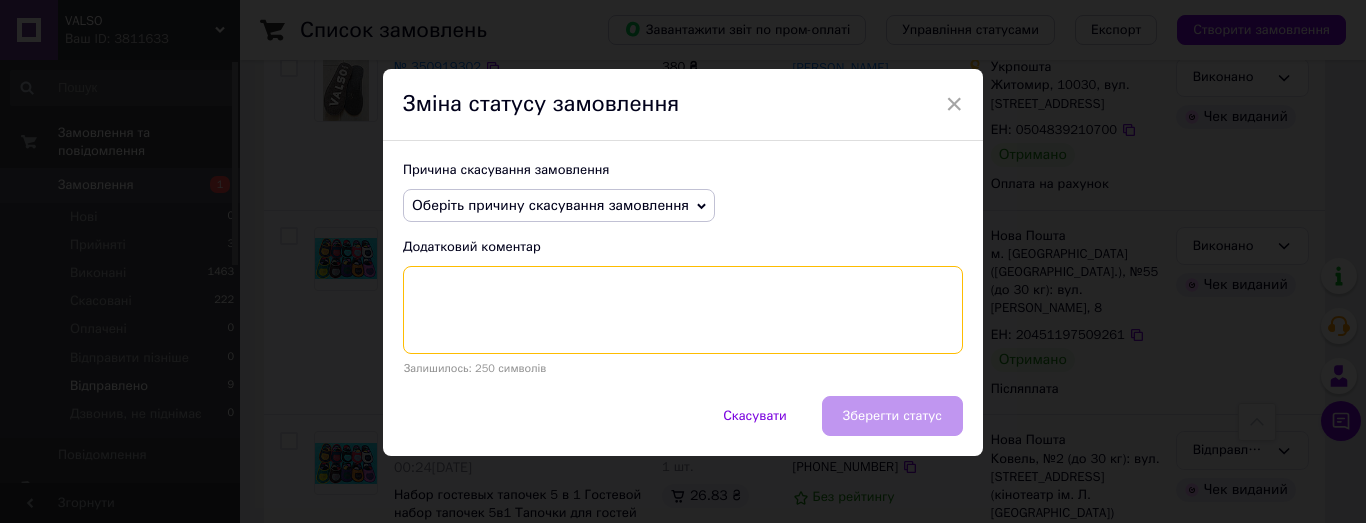 drag, startPoint x: 768, startPoint y: 306, endPoint x: 742, endPoint y: 301, distance: 26.476404 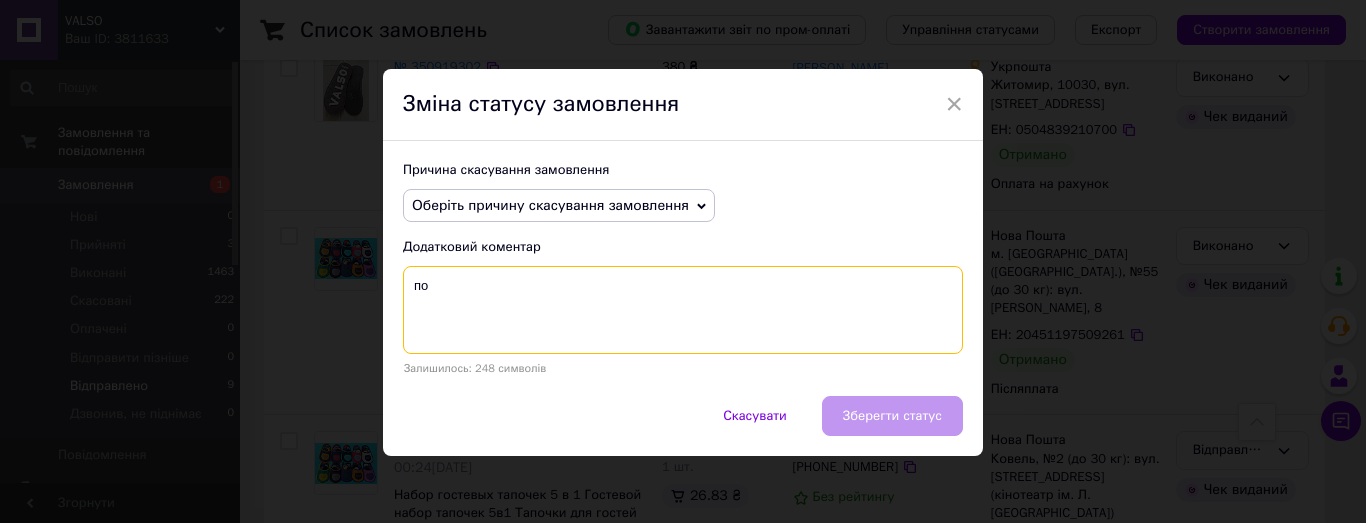 type on "п" 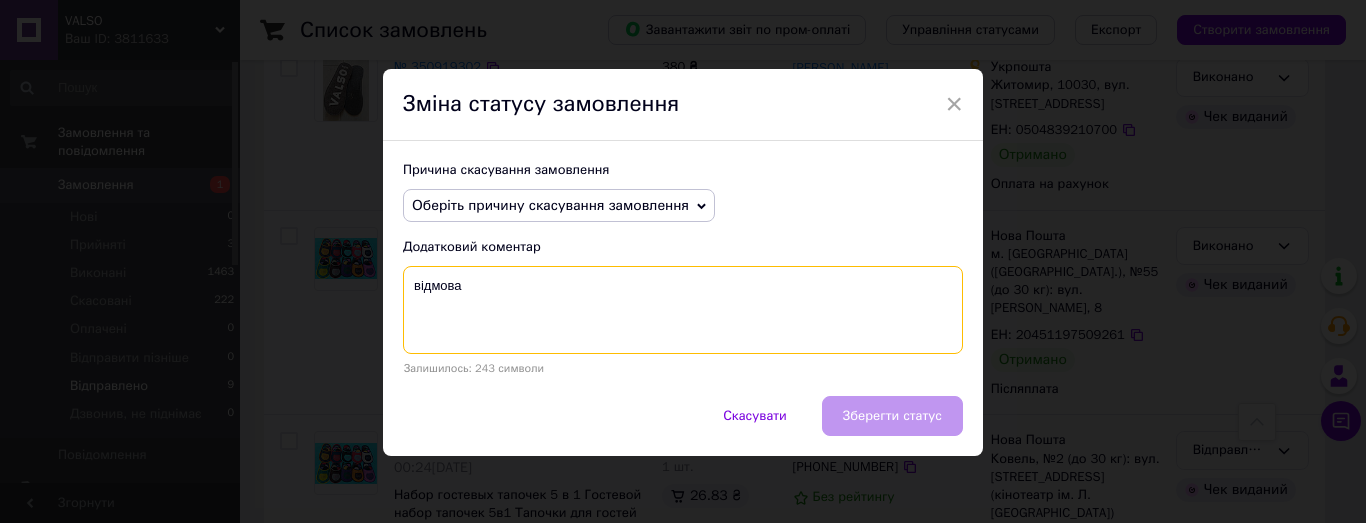 type on "відмова" 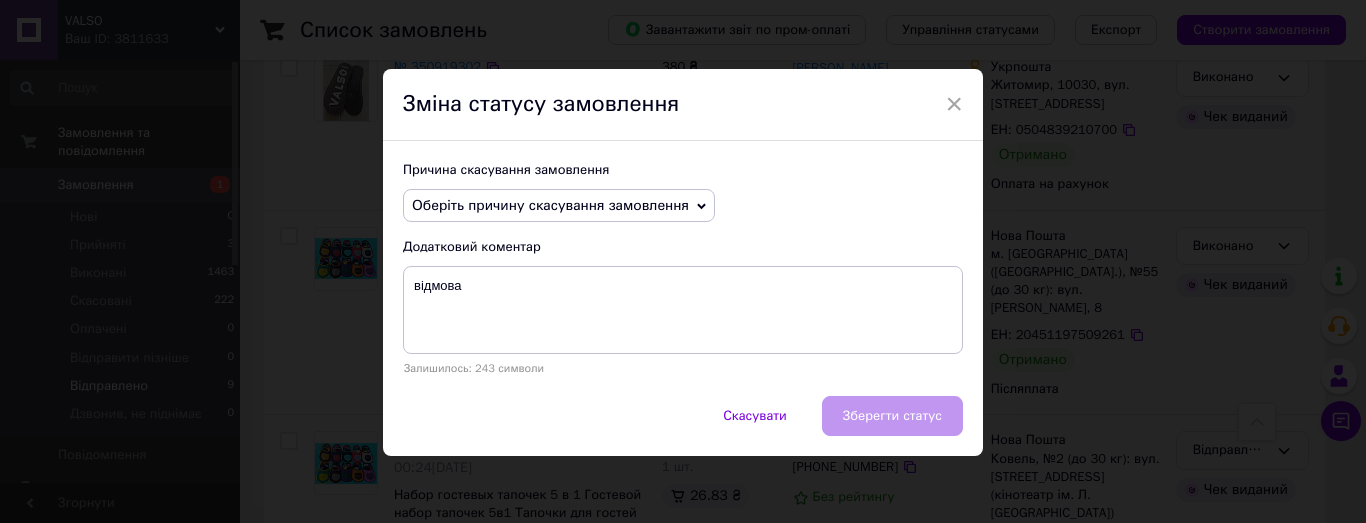 click 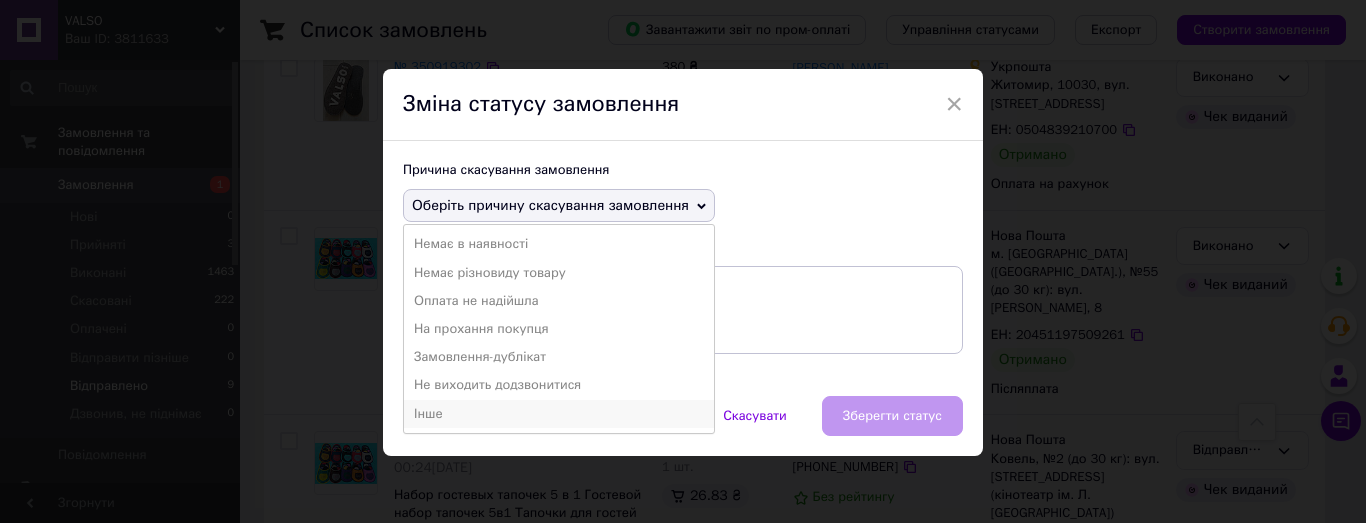 click on "Інше" at bounding box center [559, 414] 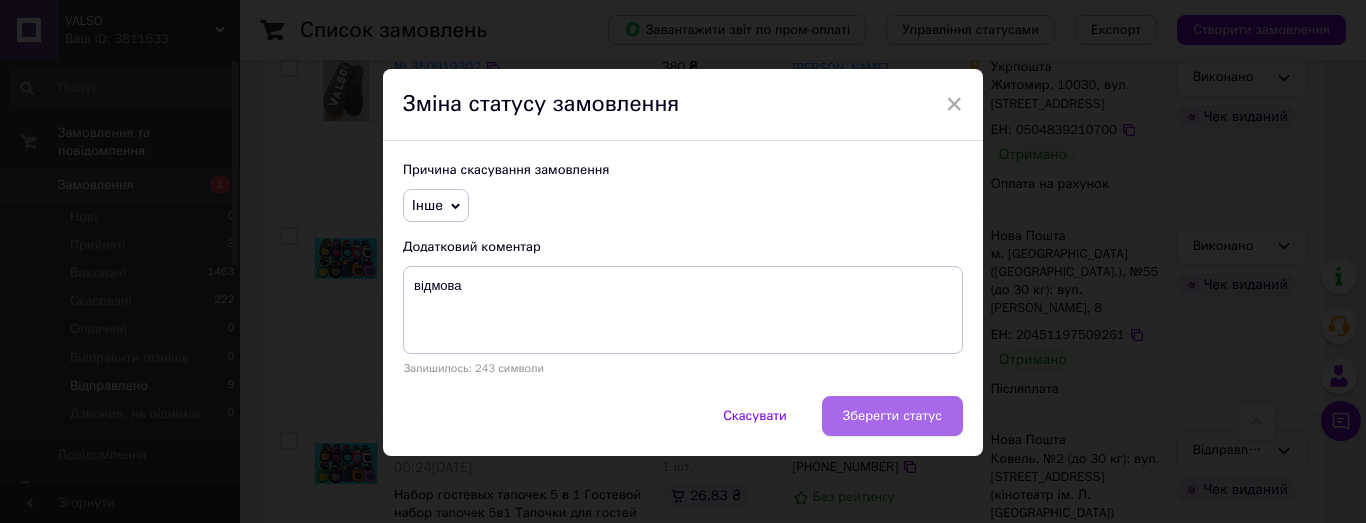 click on "Зберегти статус" at bounding box center (892, 416) 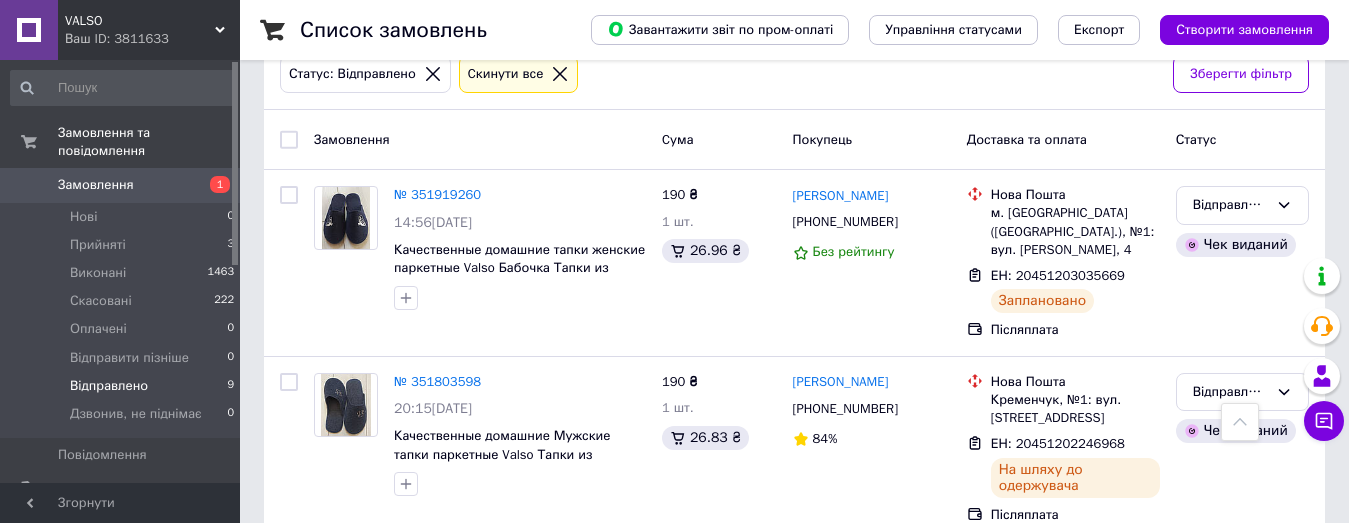 scroll, scrollTop: 100, scrollLeft: 0, axis: vertical 